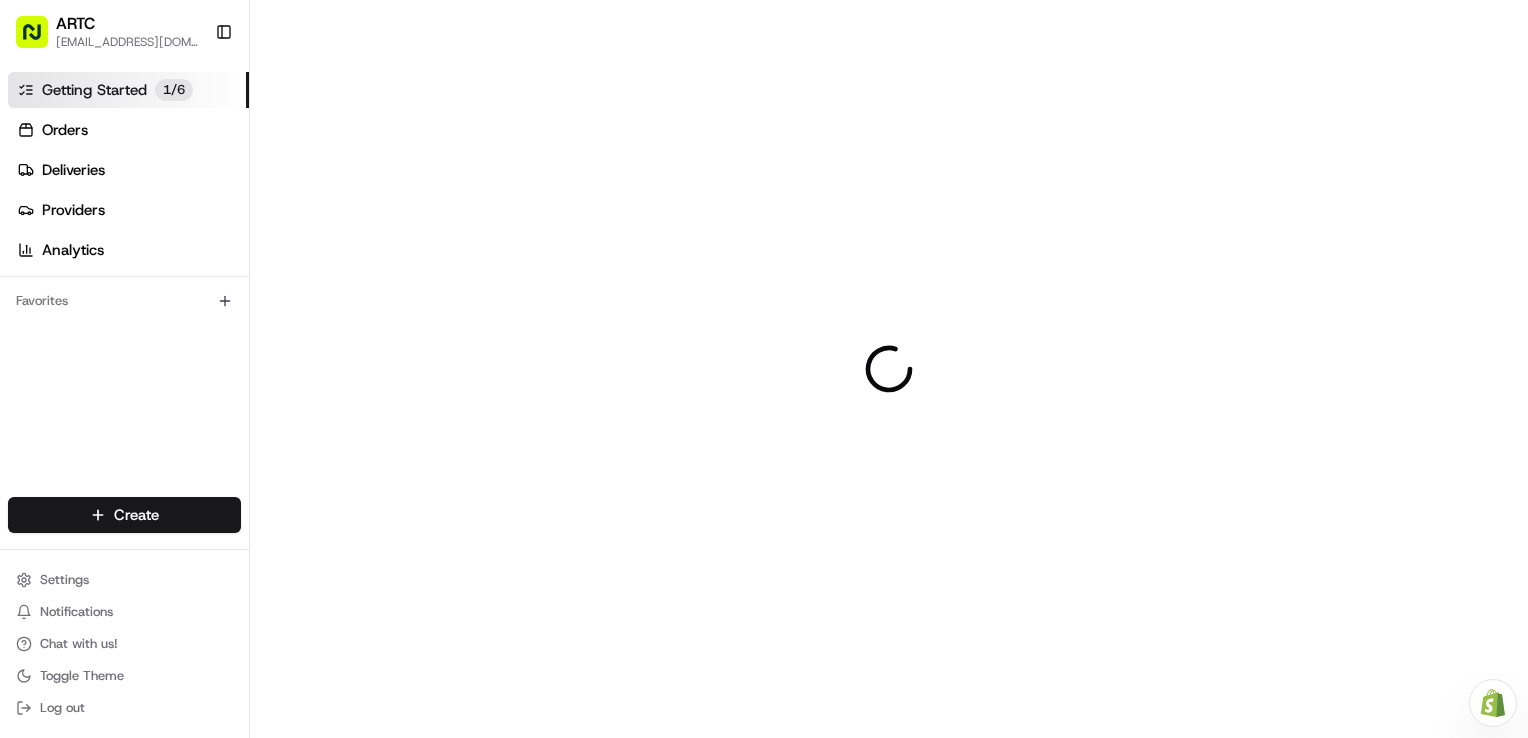 scroll, scrollTop: 0, scrollLeft: 0, axis: both 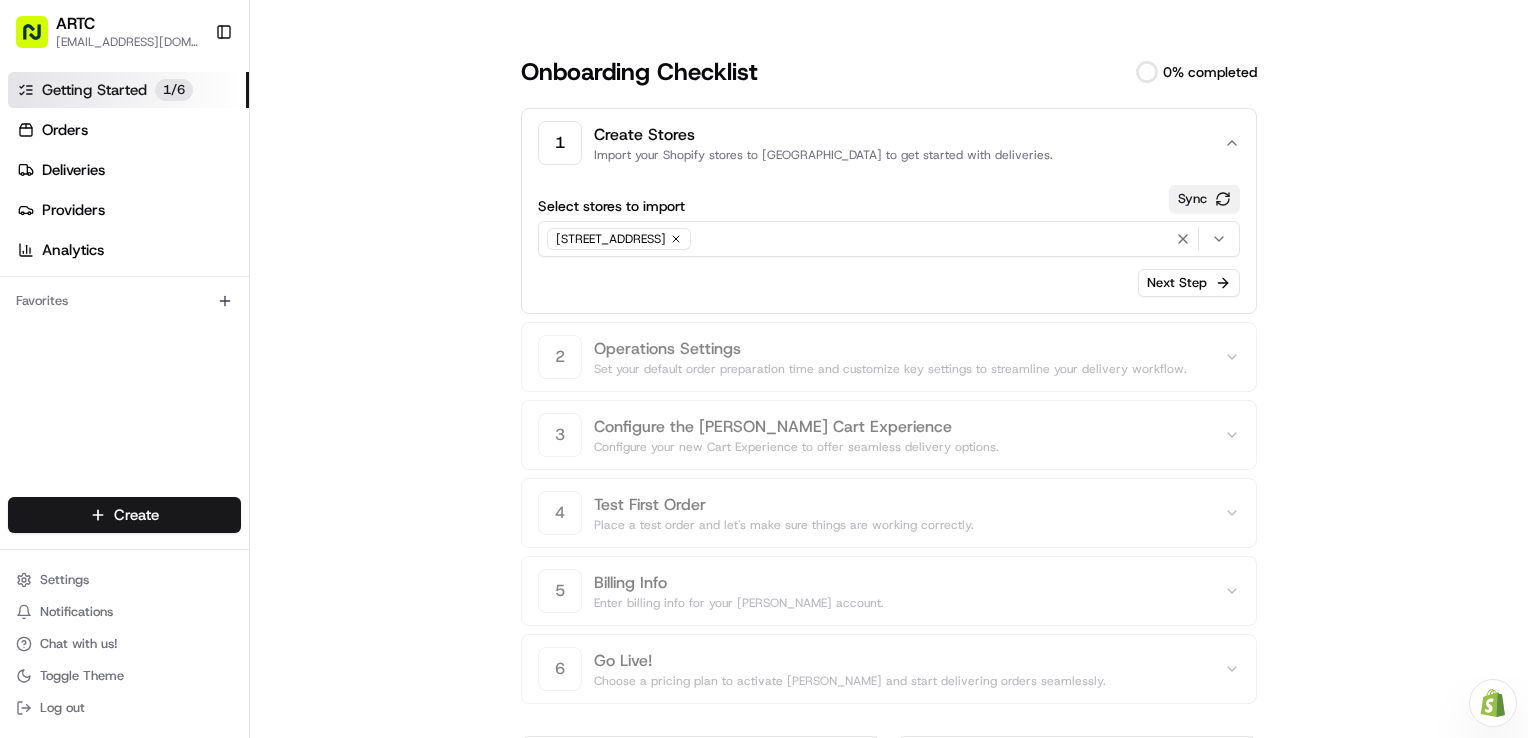 click on "Sync" at bounding box center [1204, 199] 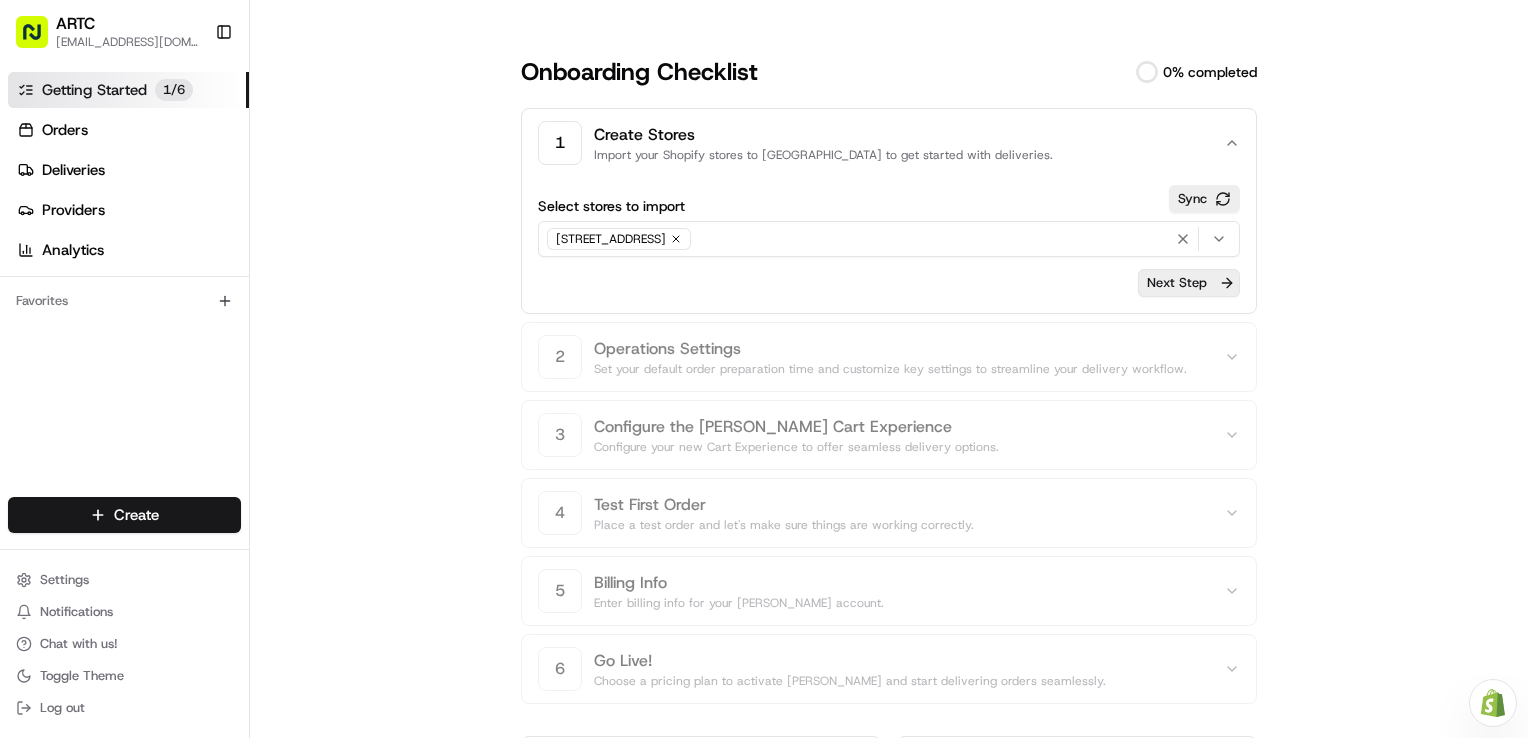 click on "Next Step" at bounding box center (1189, 283) 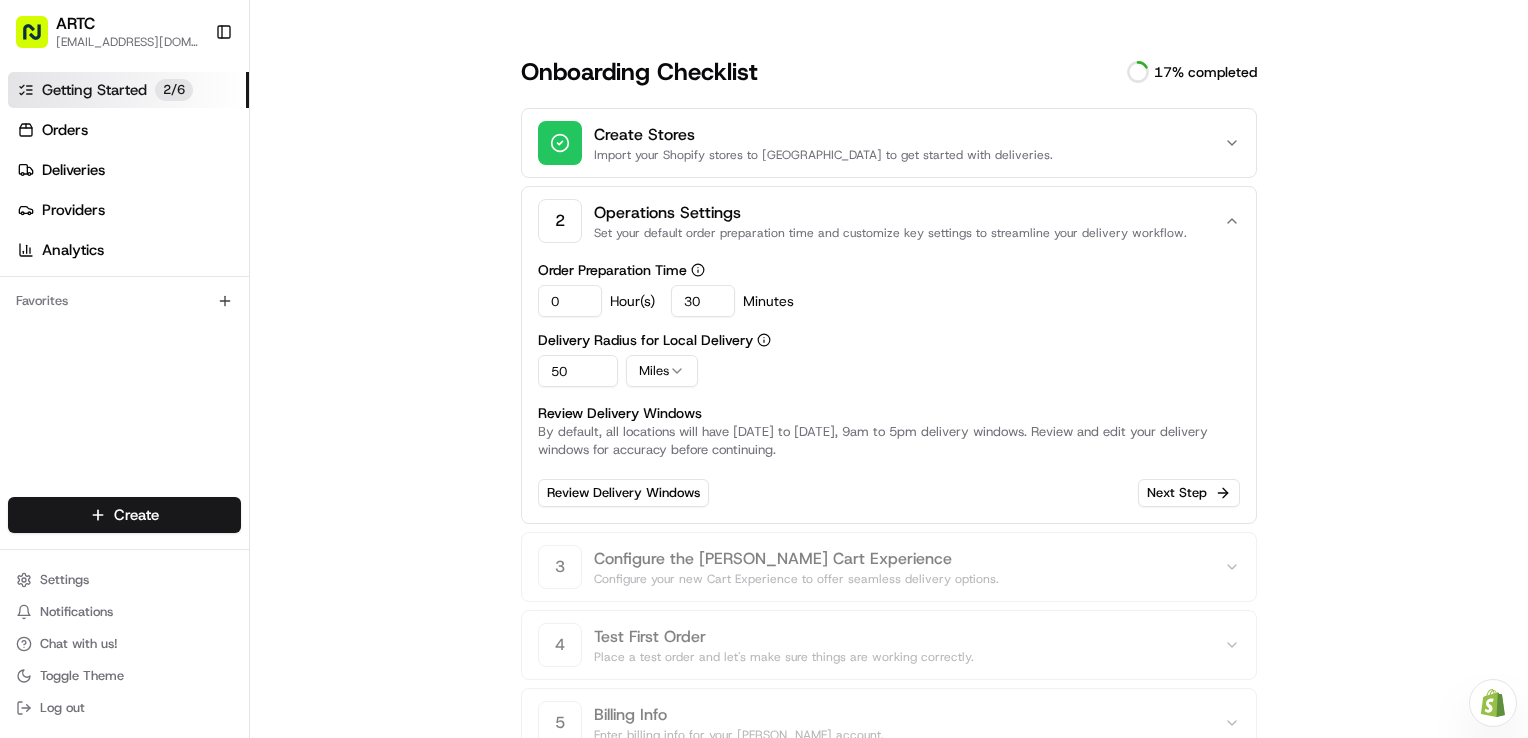 click on "ARTC [EMAIL_ADDRESS][DOMAIN_NAME] Toggle Sidebar Getting Started 2 / 6 Orders Deliveries Providers Analytics Favorites Main Menu Members & Organization Organization Users Roles Preferences Customization Tracking Orchestration Automations Dispatch Strategy Locations Pickup Locations Dropoff Locations Billing Billing Refund Requests Integrations Notification Triggers Webhooks API Keys Request Logs Create Settings Notifications Chat with us! Toggle Theme Log out Need help with your Shopify Onboarding? Reach out to Support by clicking this button! Onboarding Checklist 17 % completed Create Stores Import your Shopify stores to [GEOGRAPHIC_DATA] to get started with deliveries. 2 Operations Settings Set your default order preparation time and customize key settings to streamline your delivery workflow. Order Preparation Time   0 Hour(s) 30 Minutes Delivery Radius for Local Delivery   50 Miles Review Delivery Windows Review Delivery Windows Next Step 3 Configure the [PERSON_NAME] Cart Experience 4 Test First Order 5 Billing Info 6" at bounding box center (764, 369) 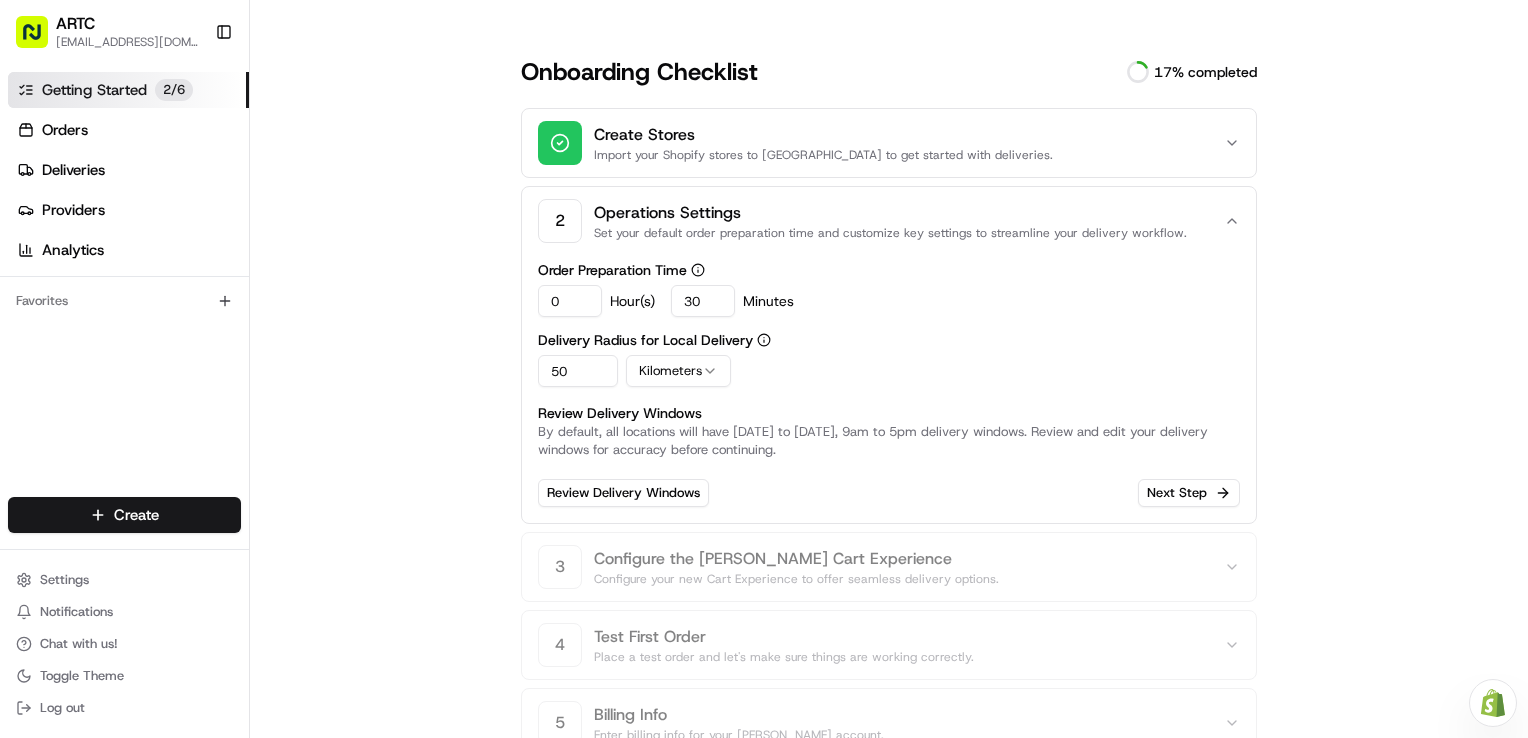click on "50" at bounding box center (578, 371) 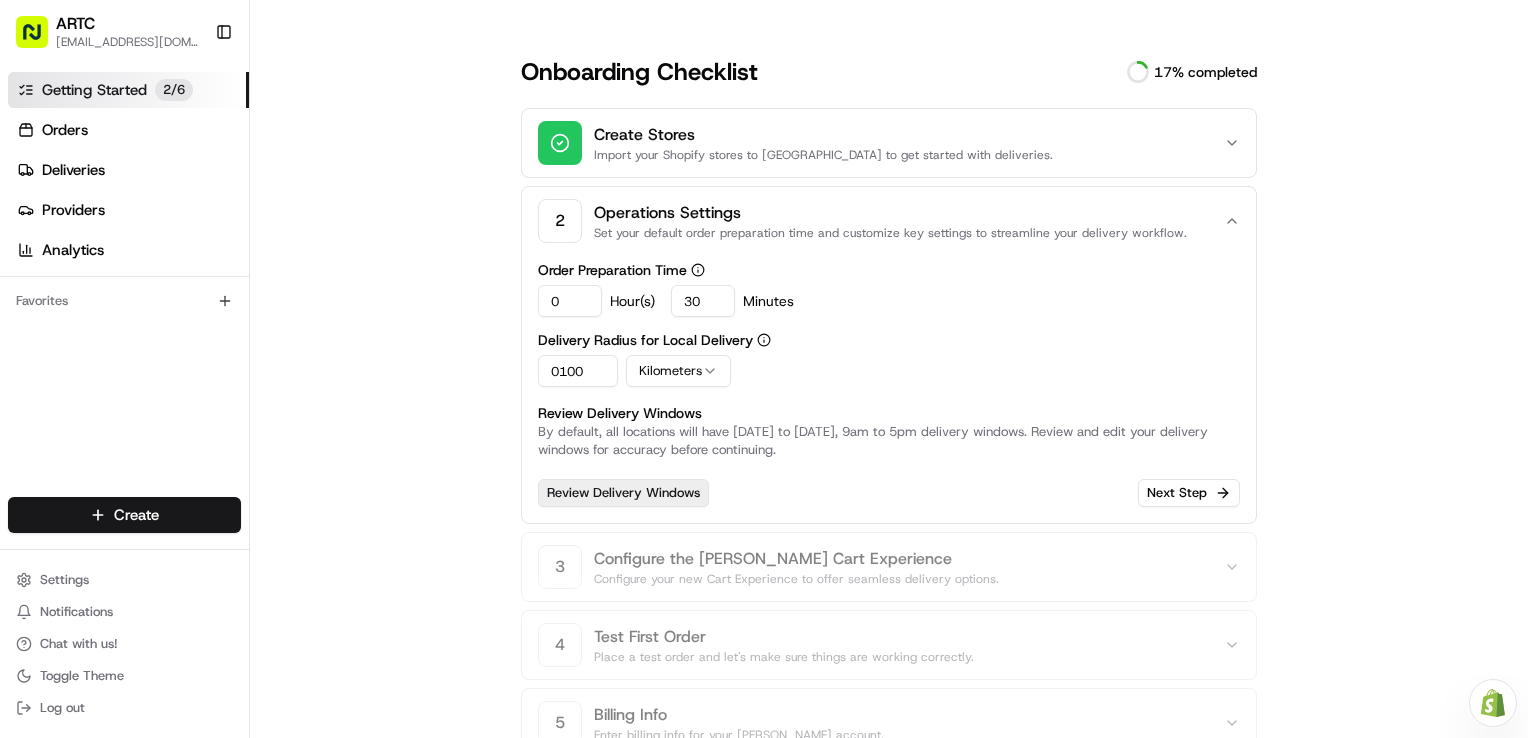 type on "0100" 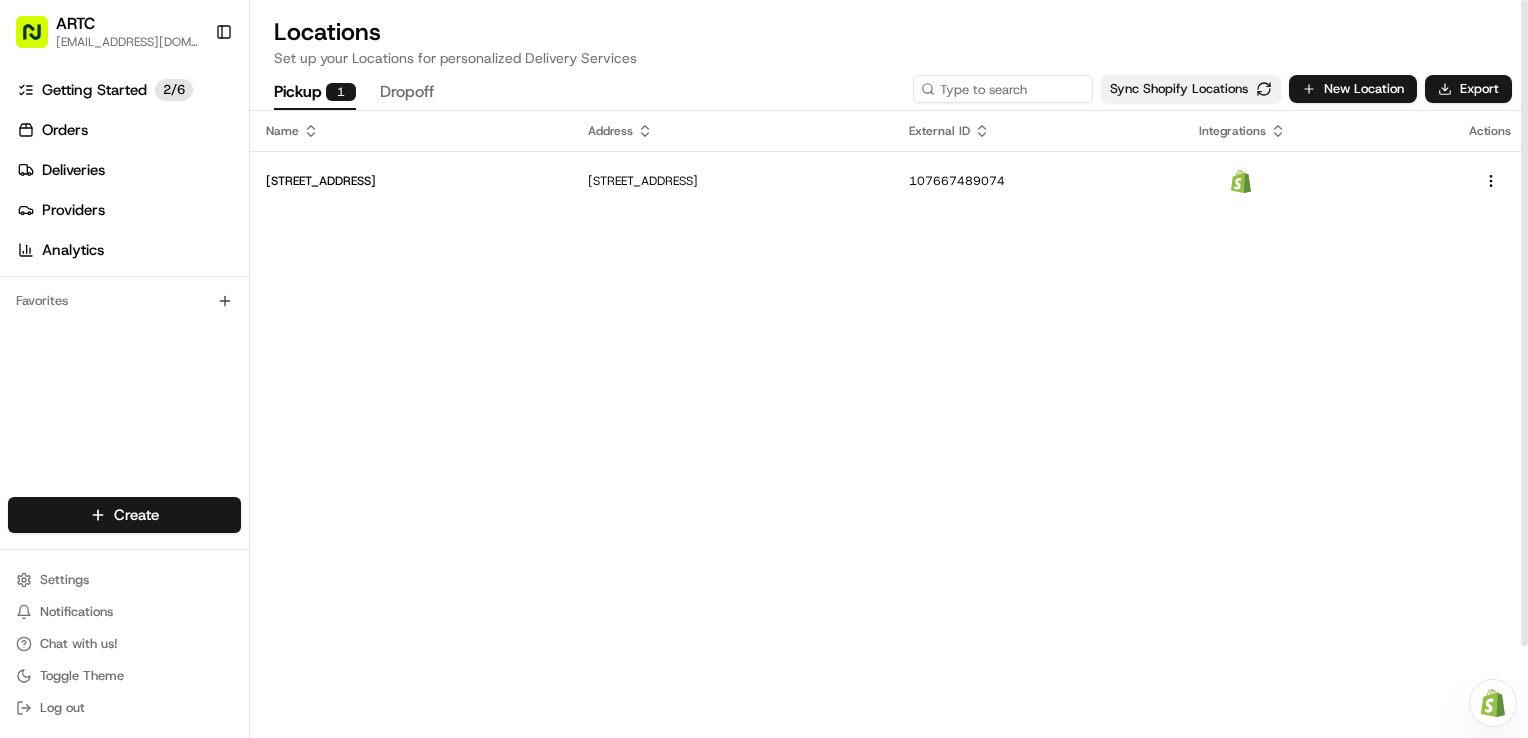 click on "Sync Shopify Locations" at bounding box center [1191, 89] 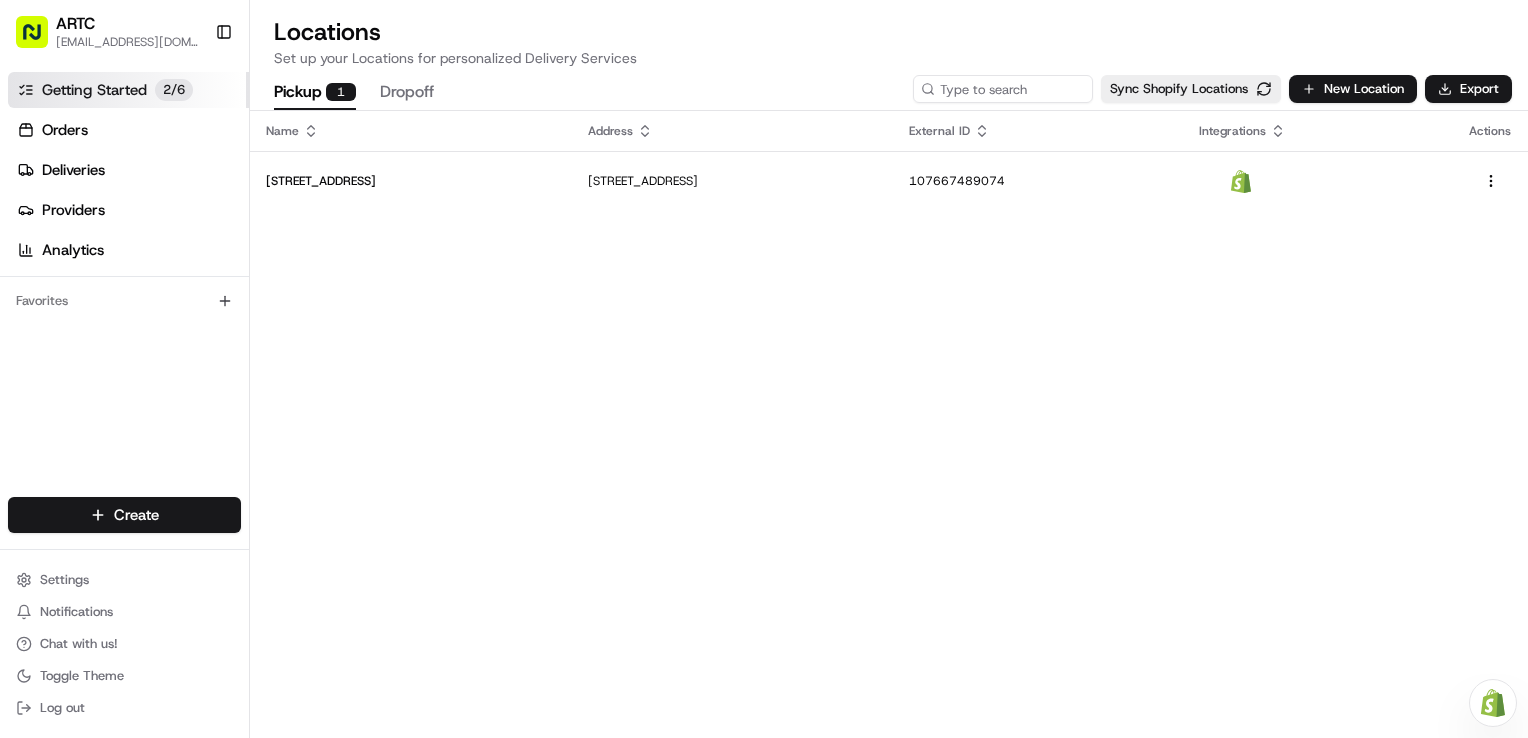 click on "Getting Started" at bounding box center (94, 90) 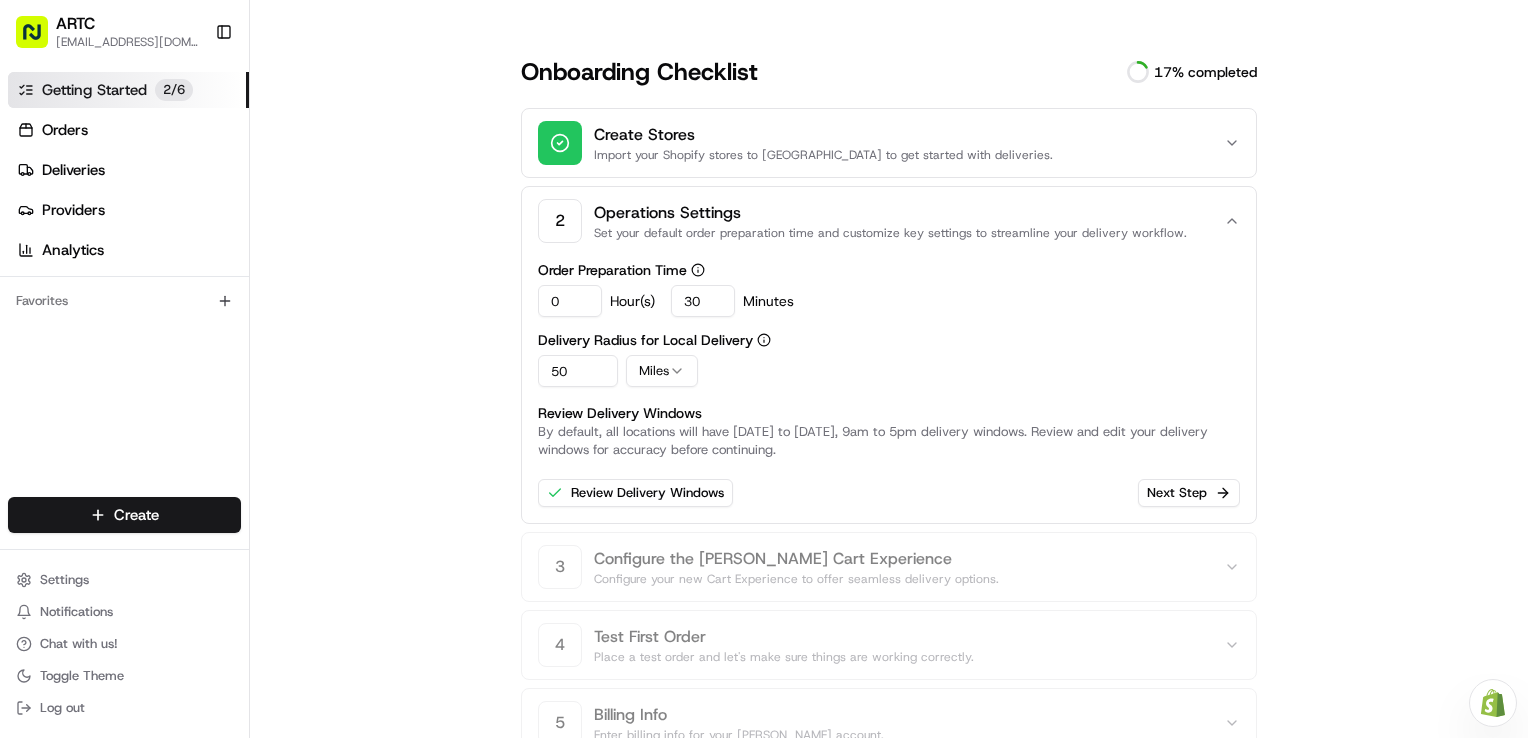 scroll, scrollTop: 172, scrollLeft: 0, axis: vertical 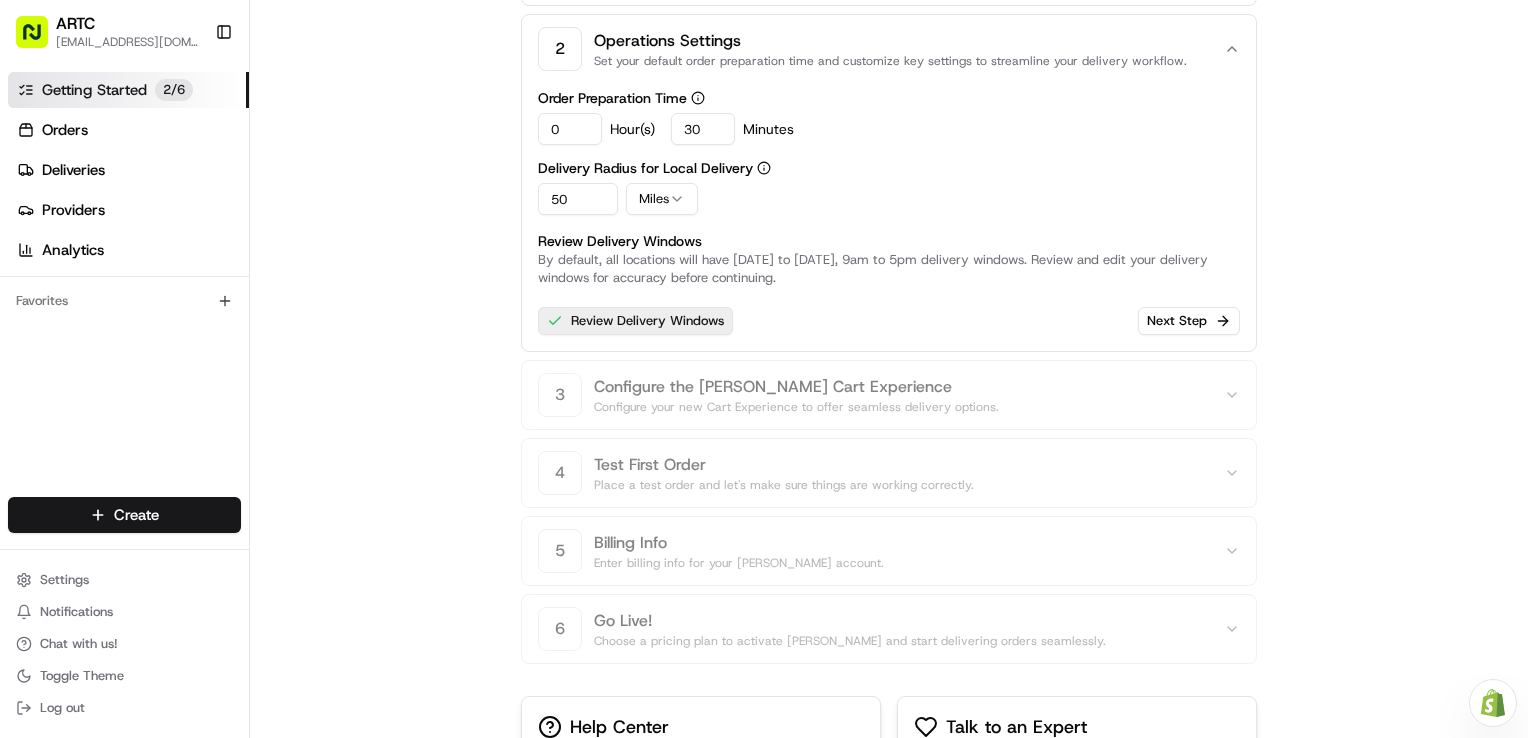click on "Review Delivery Windows" at bounding box center (635, 321) 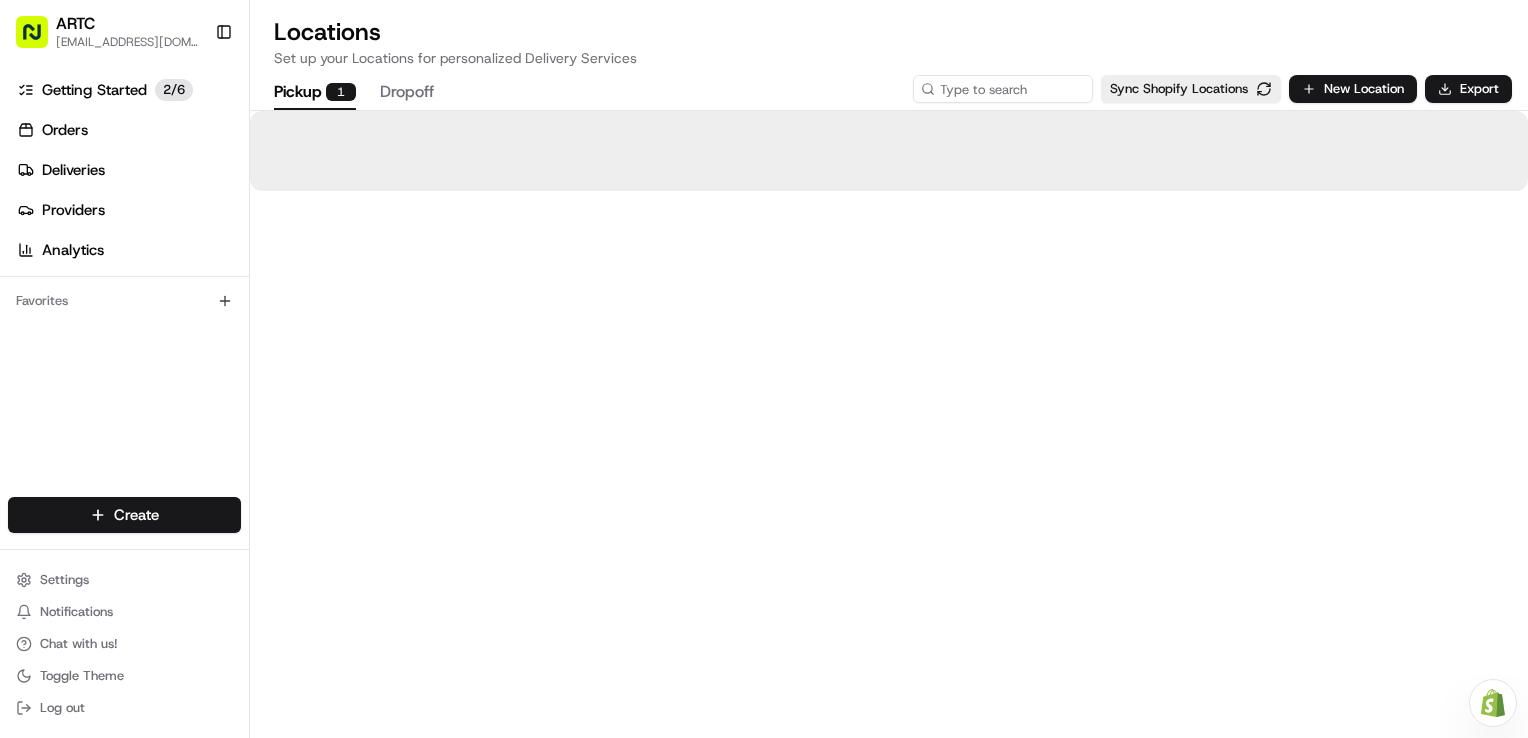 scroll, scrollTop: 0, scrollLeft: 0, axis: both 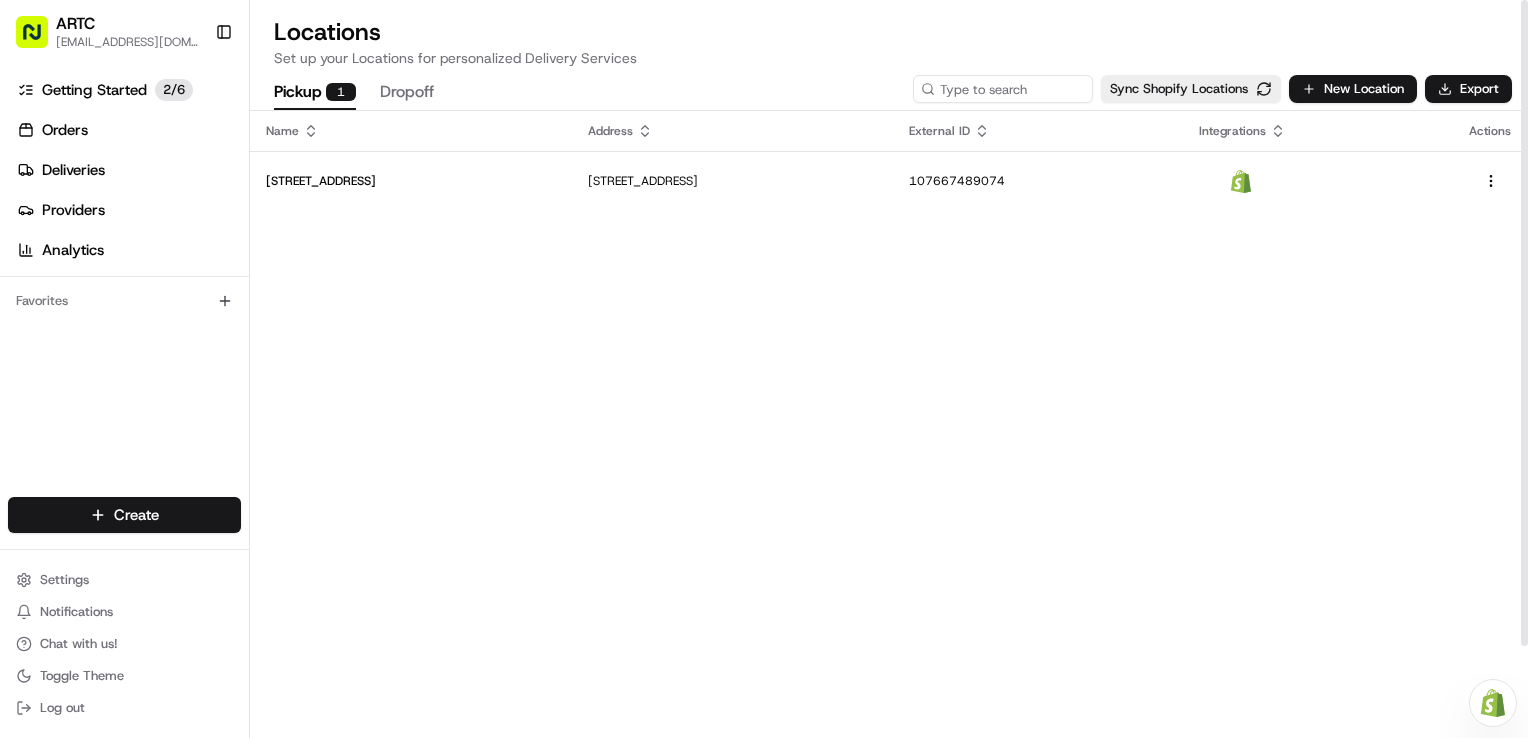 click on "Dropoff" at bounding box center [407, 93] 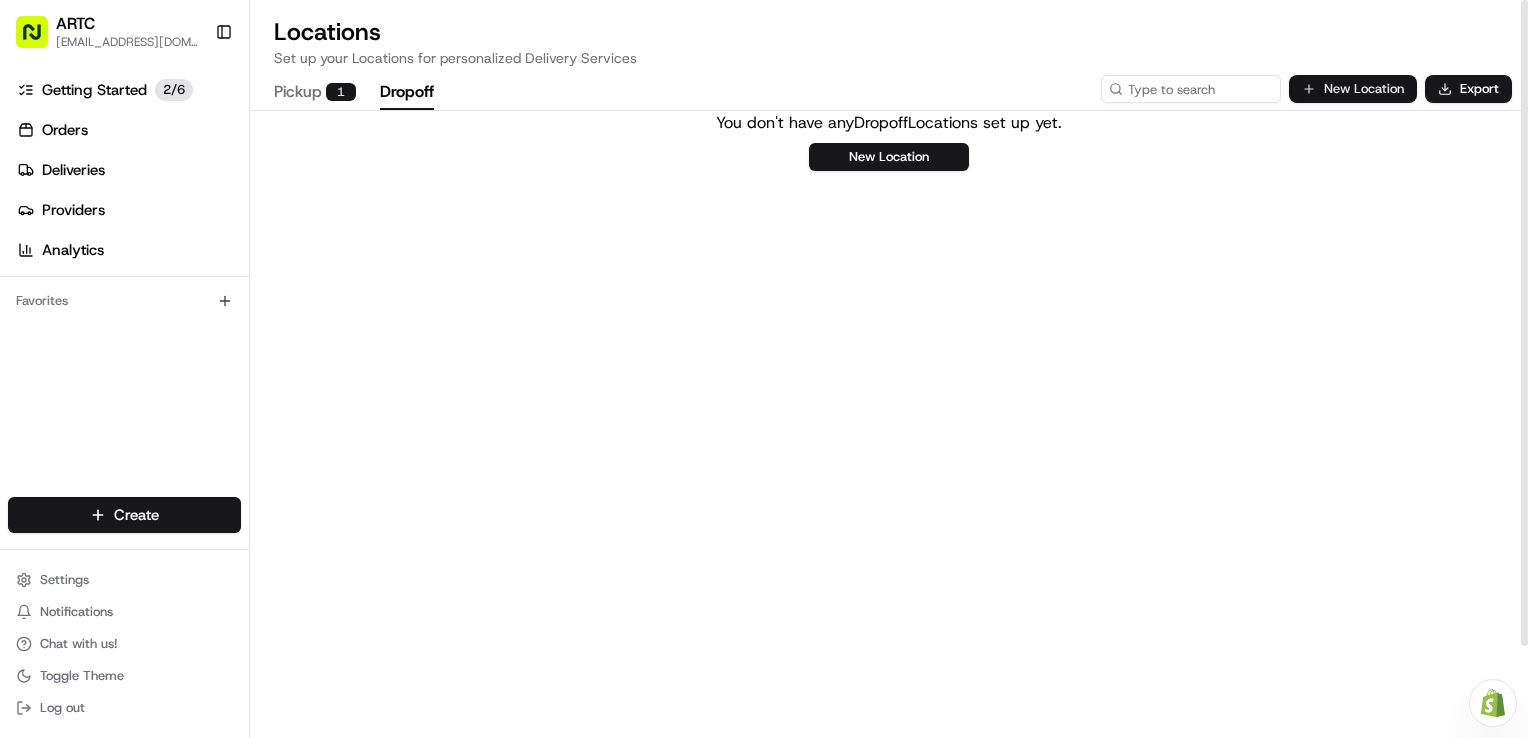 click on "New Location" at bounding box center (1353, 89) 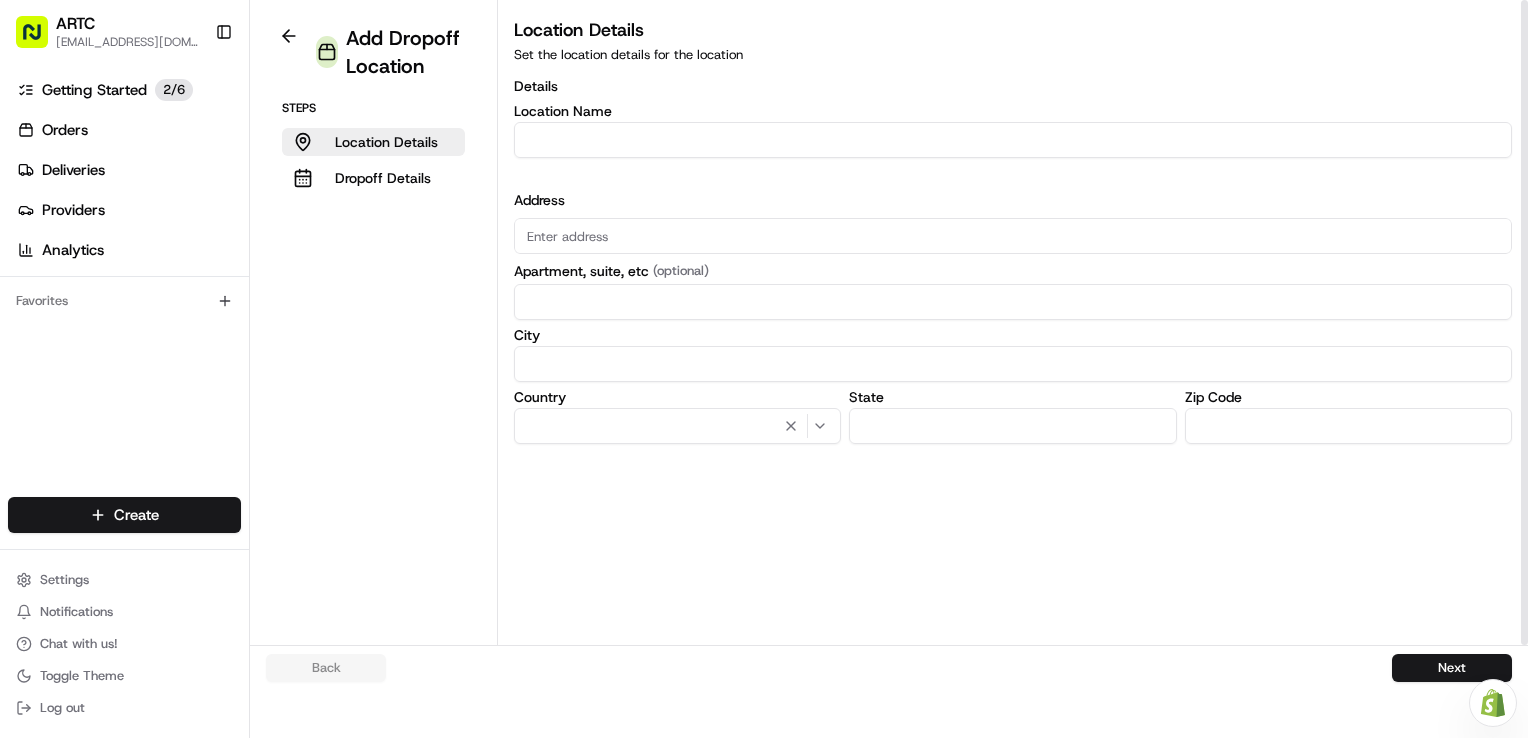 click at bounding box center [1013, 140] 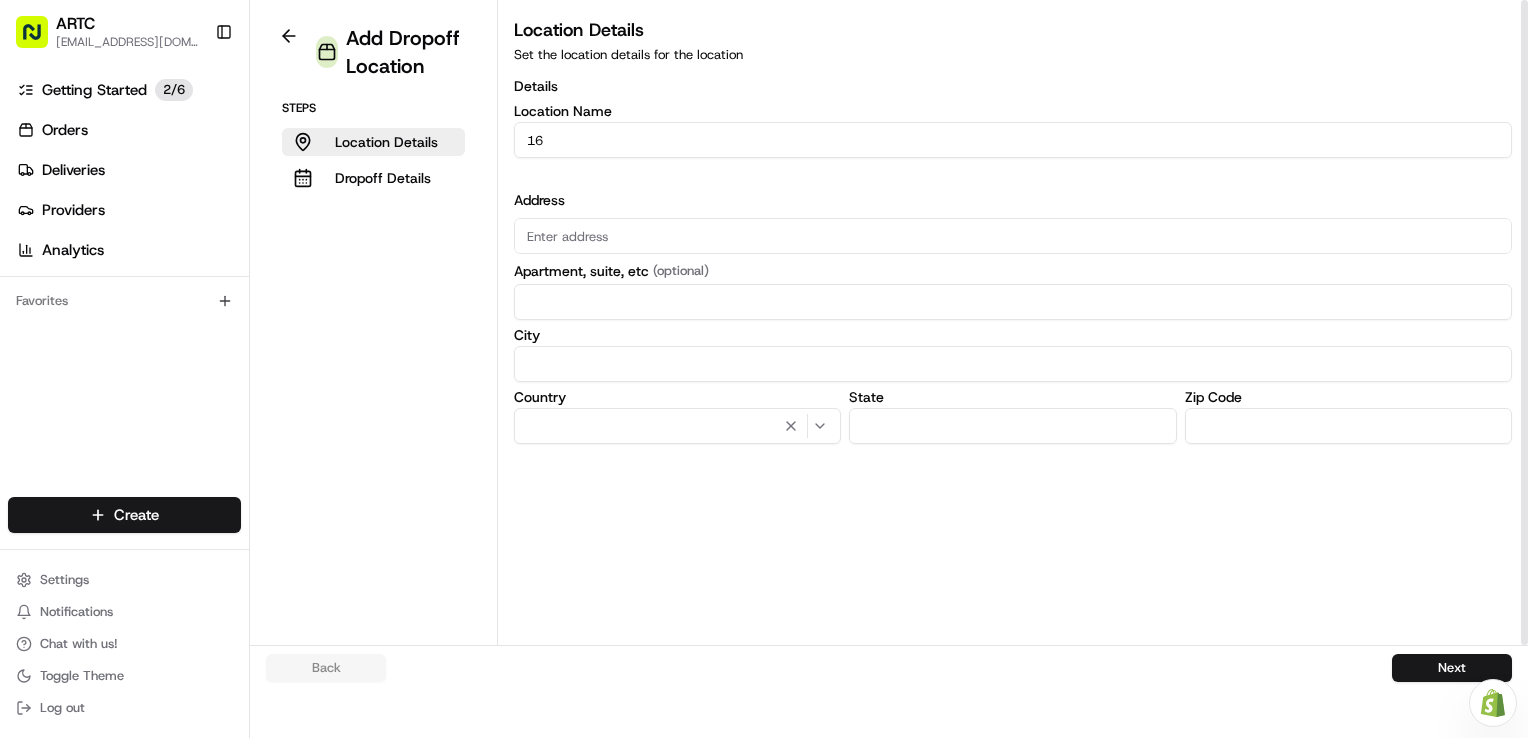 type on "1" 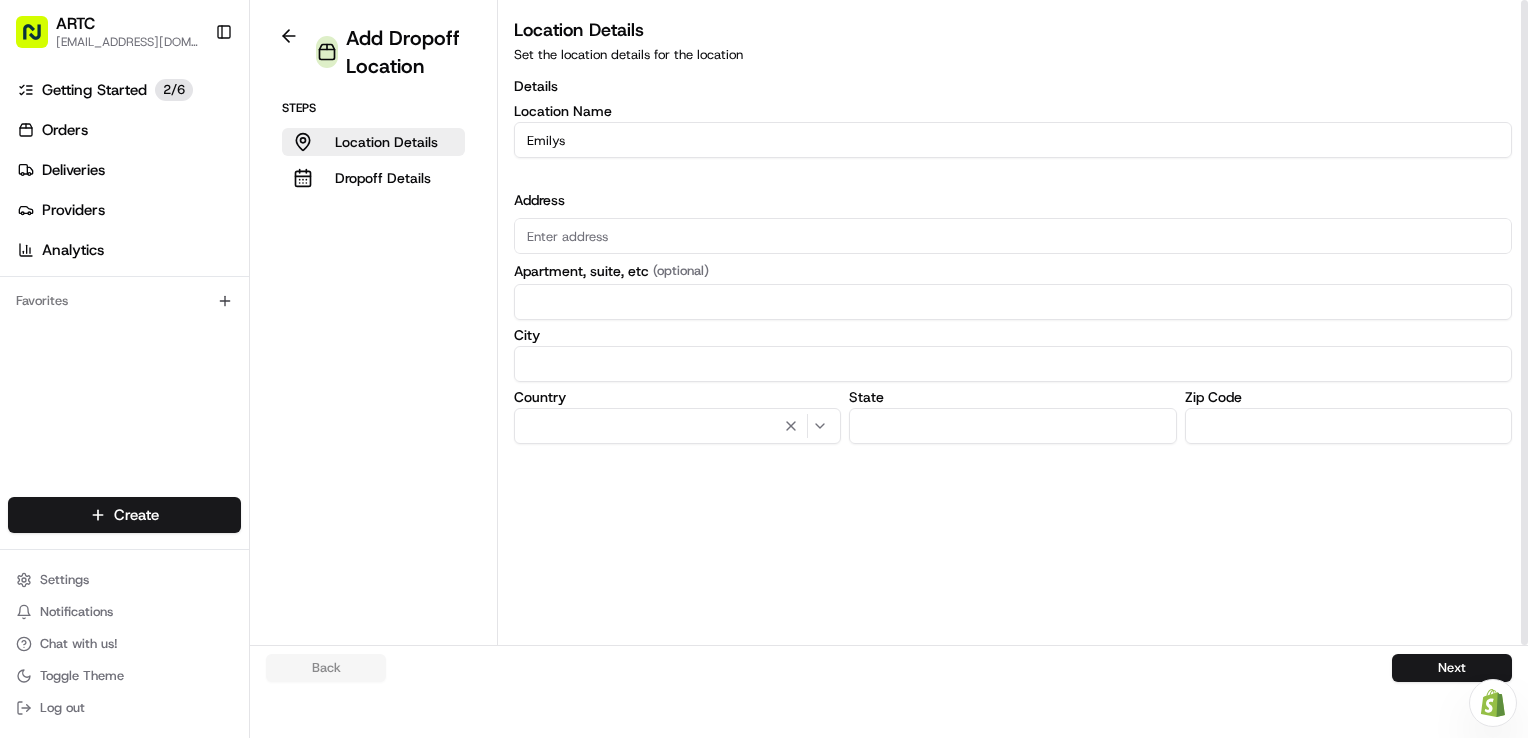type on "Emilys" 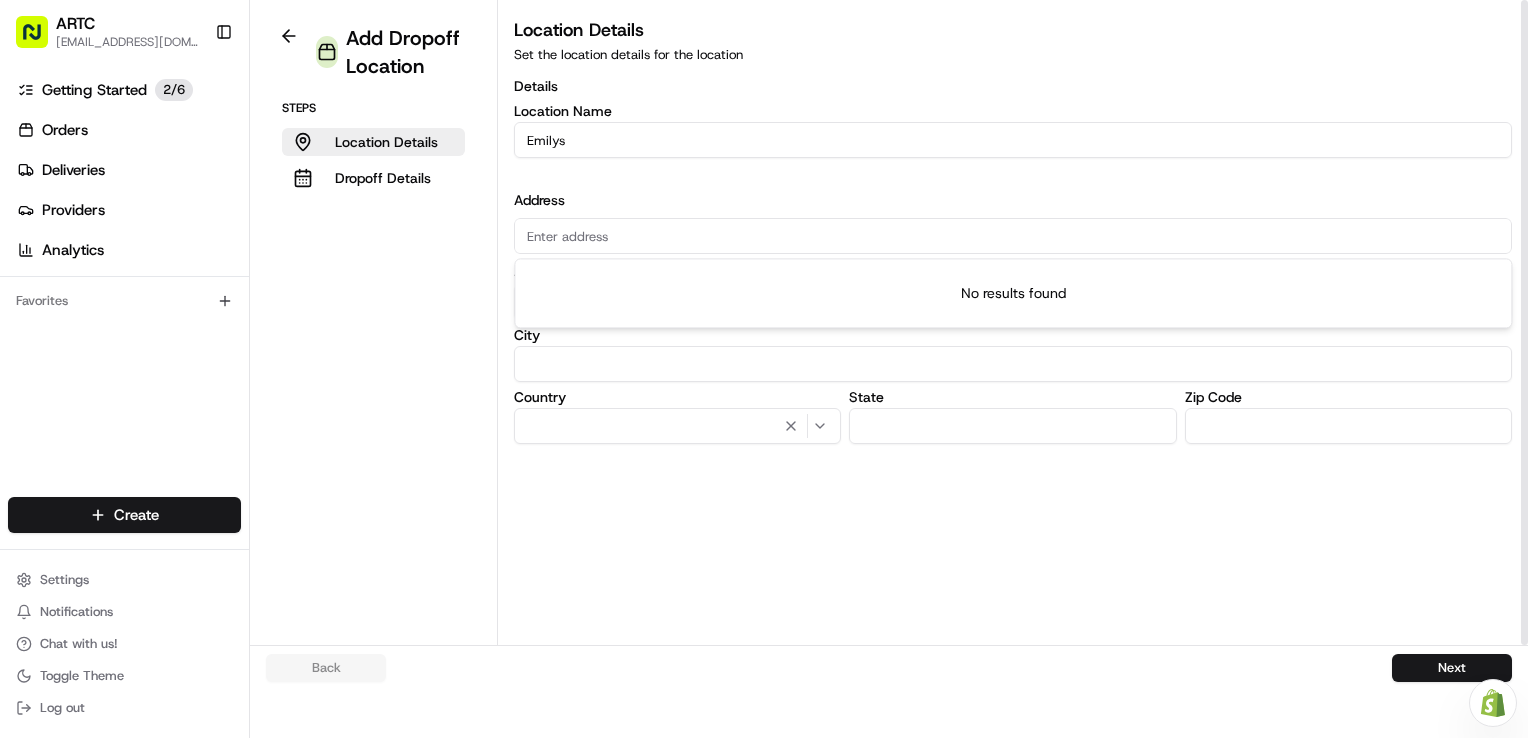 click at bounding box center [1013, 236] 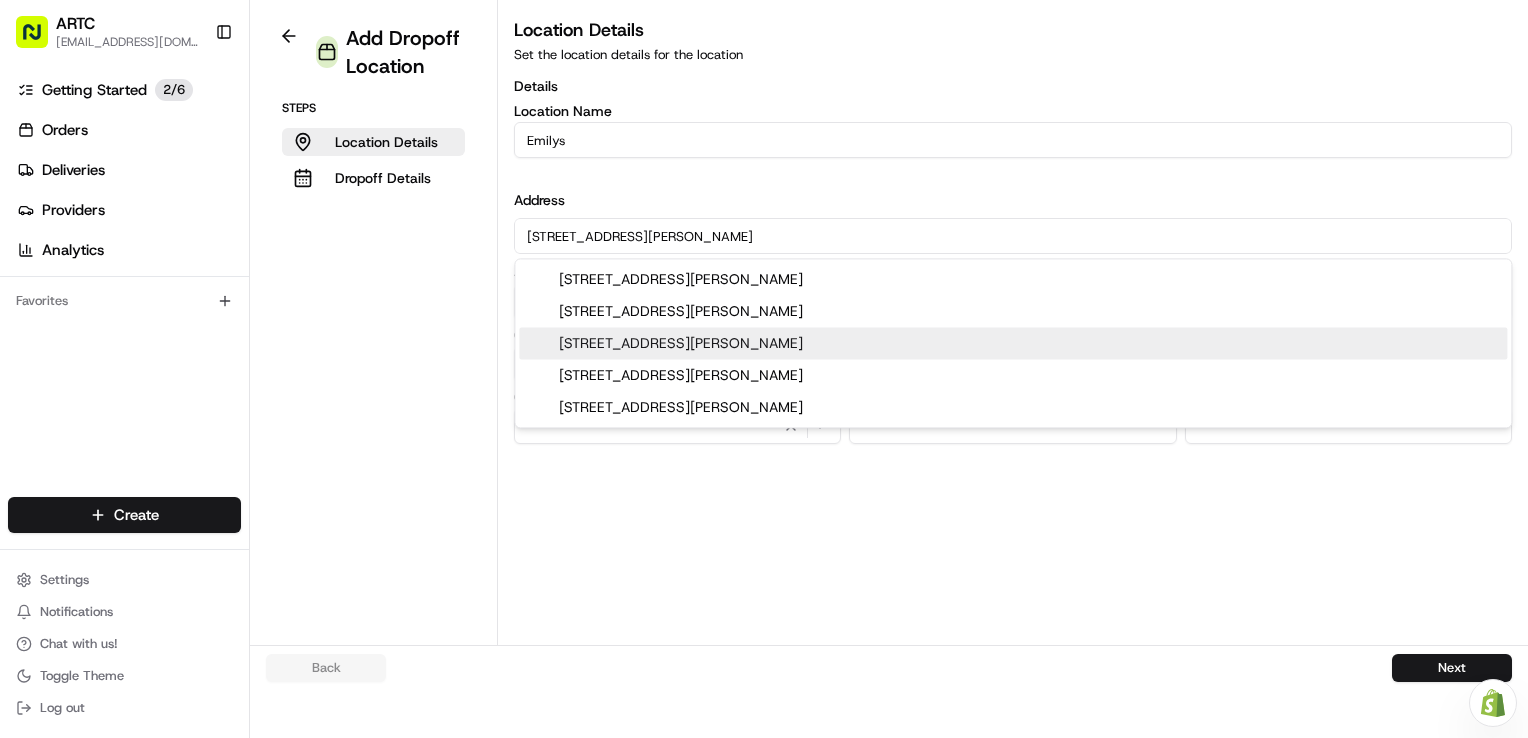 click on "[STREET_ADDRESS][PERSON_NAME]" at bounding box center [1013, 343] 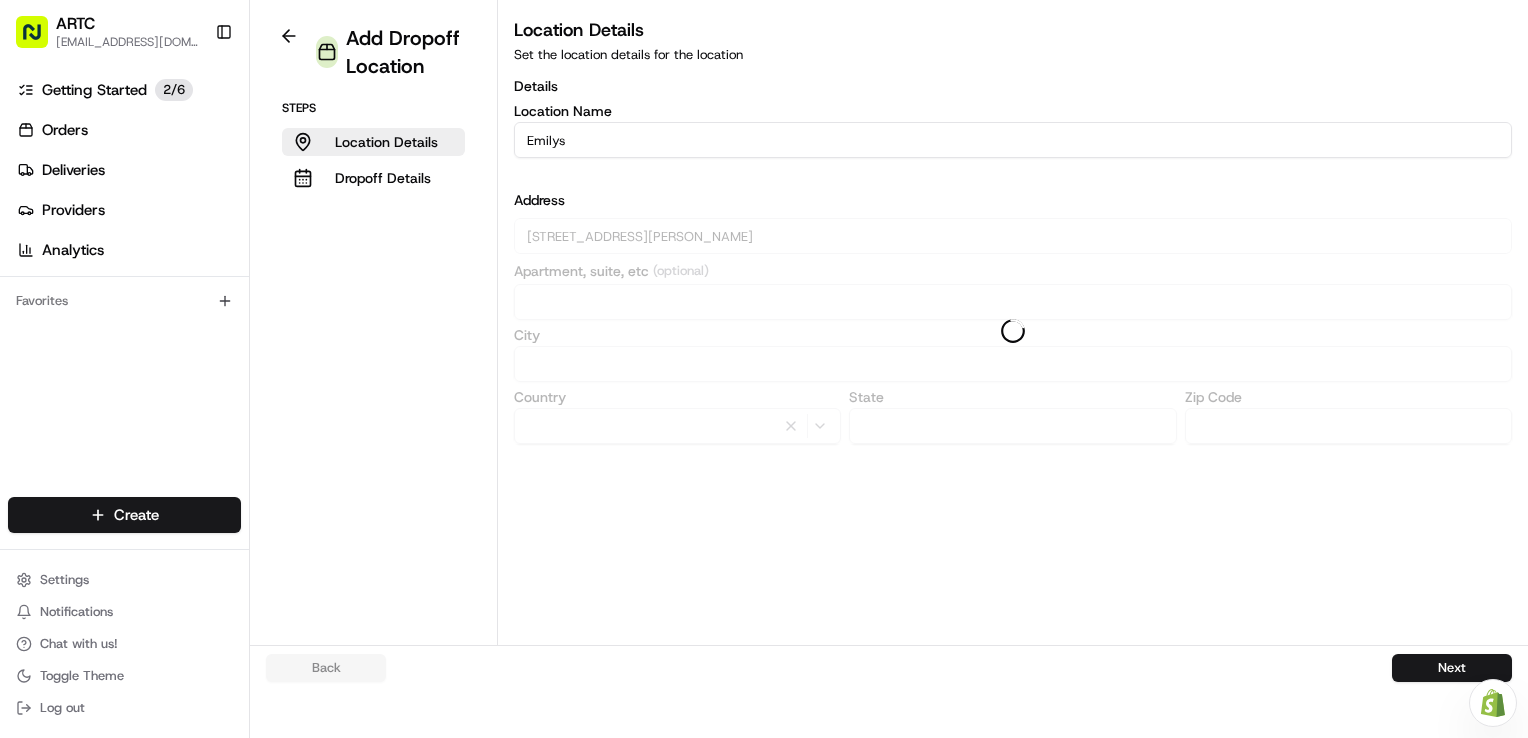 type on "[STREET_ADDRESS][PERSON_NAME]" 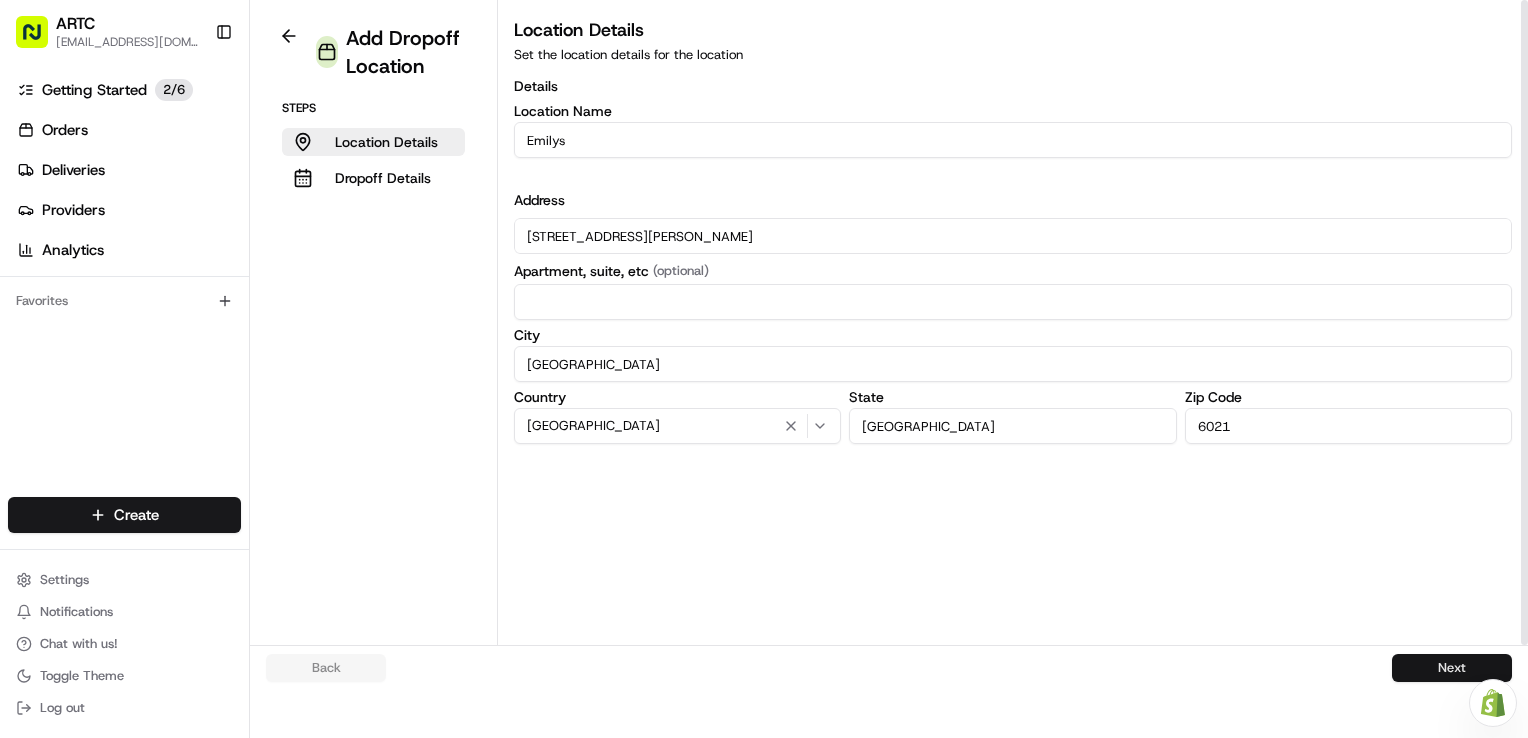 type on "[STREET_ADDRESS][PERSON_NAME]" 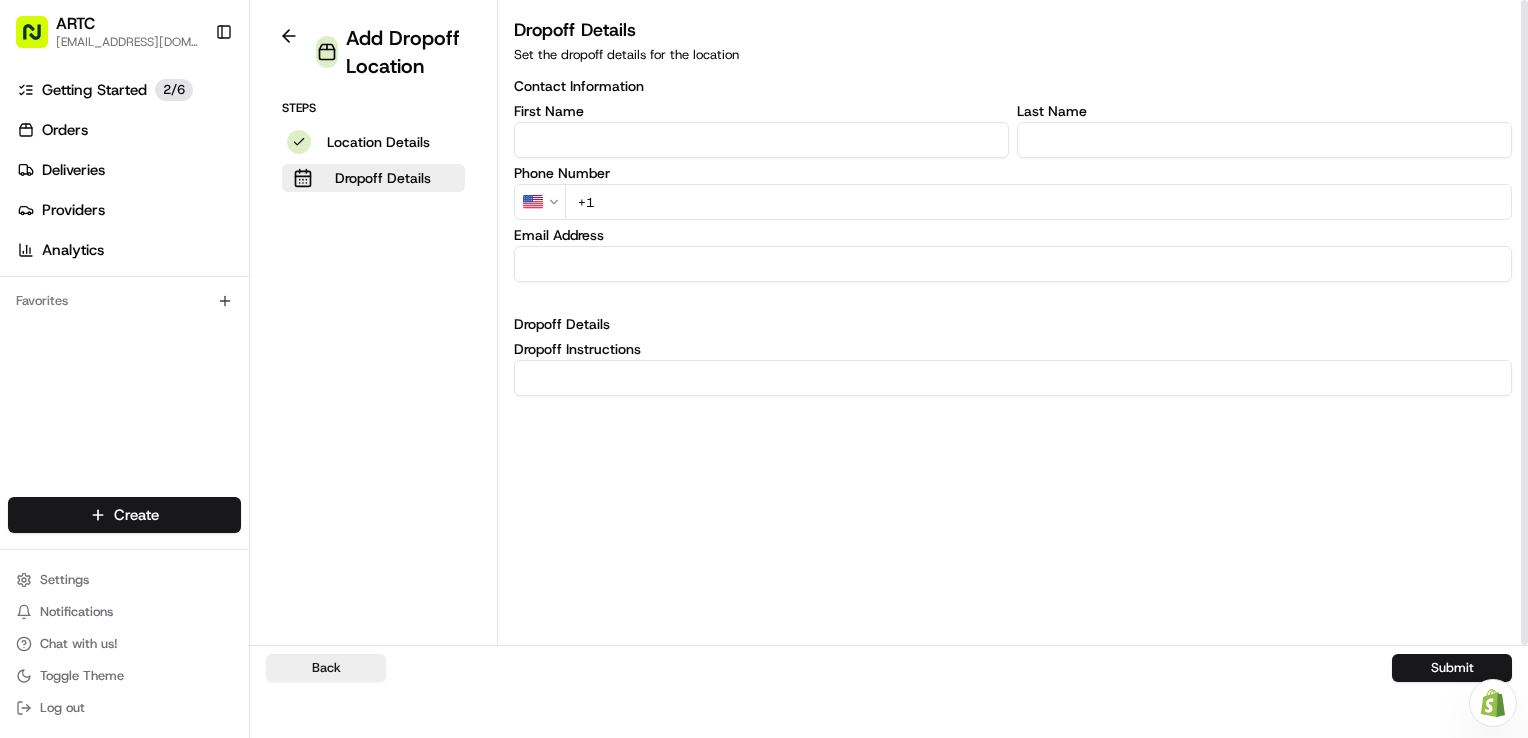 click at bounding box center (761, 140) 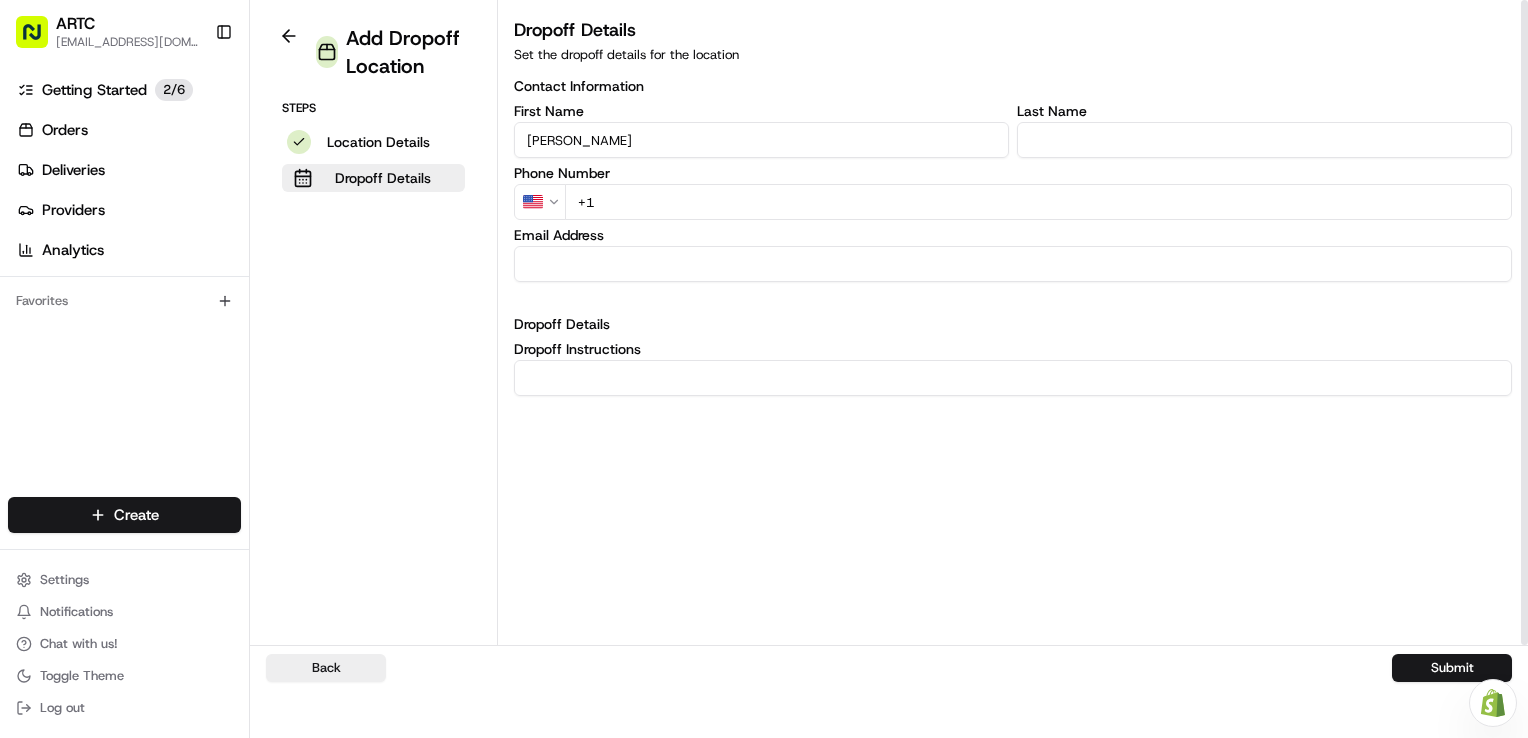 type on "[PERSON_NAME]" 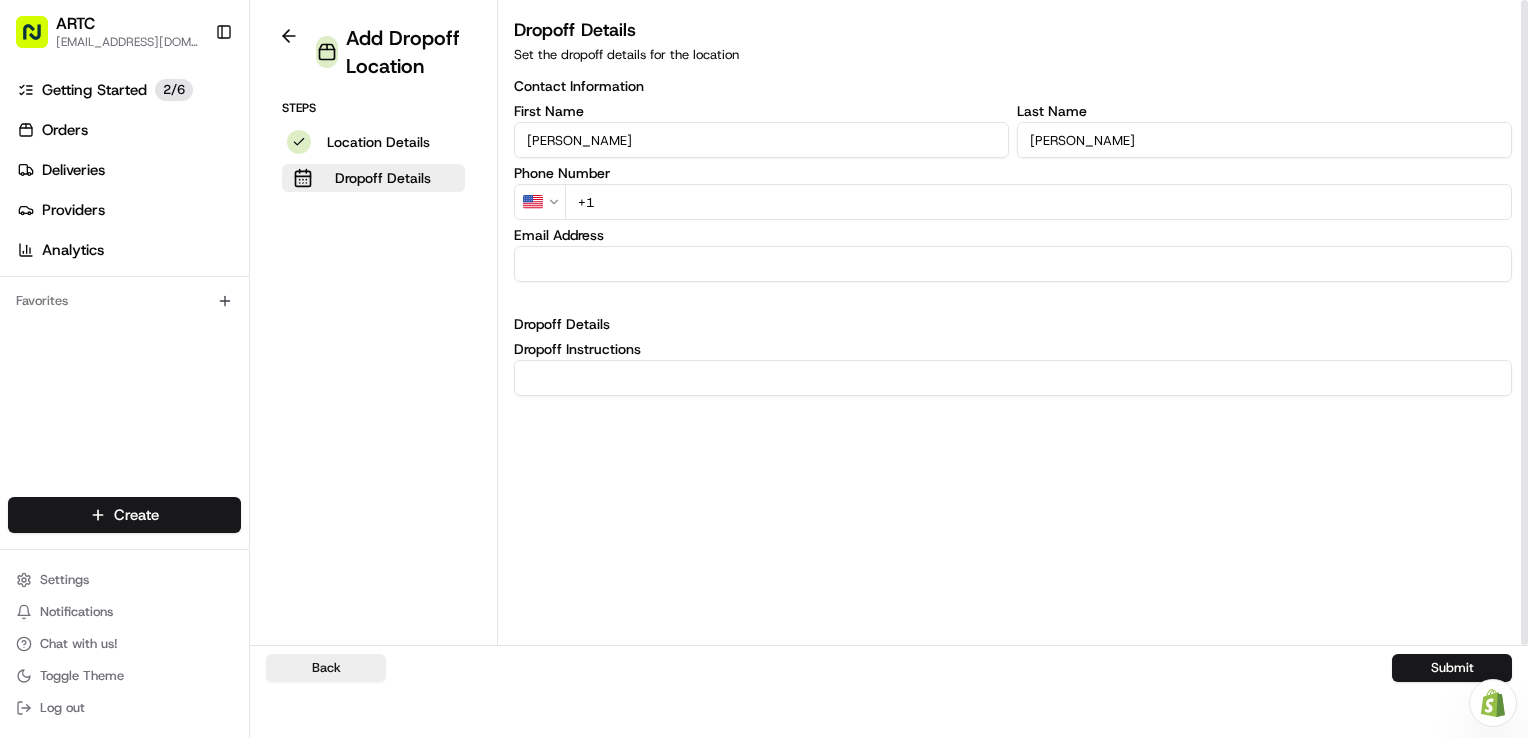type on "[PERSON_NAME]" 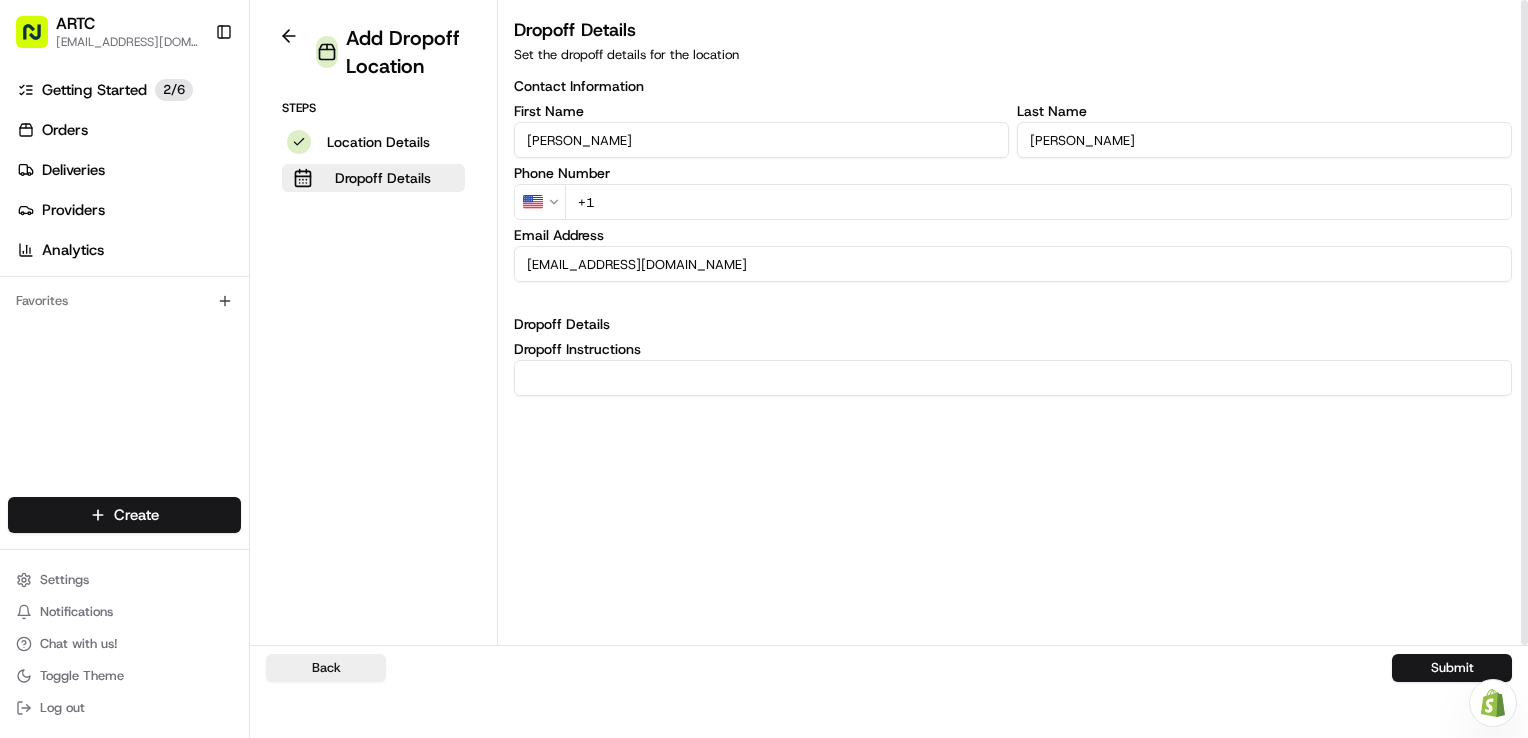 type on "[EMAIL_ADDRESS][DOMAIN_NAME]" 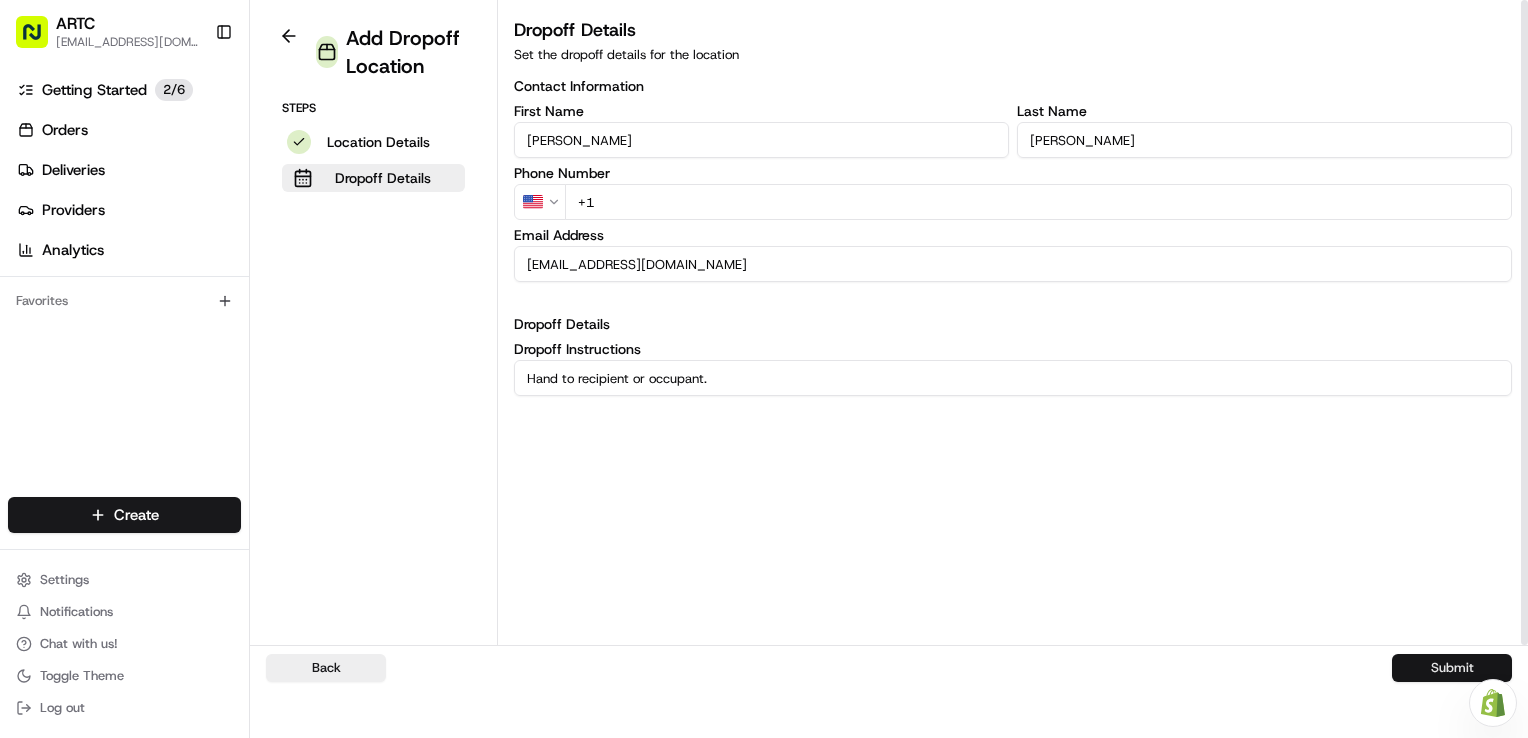 type on "Hand to recipient or occupant." 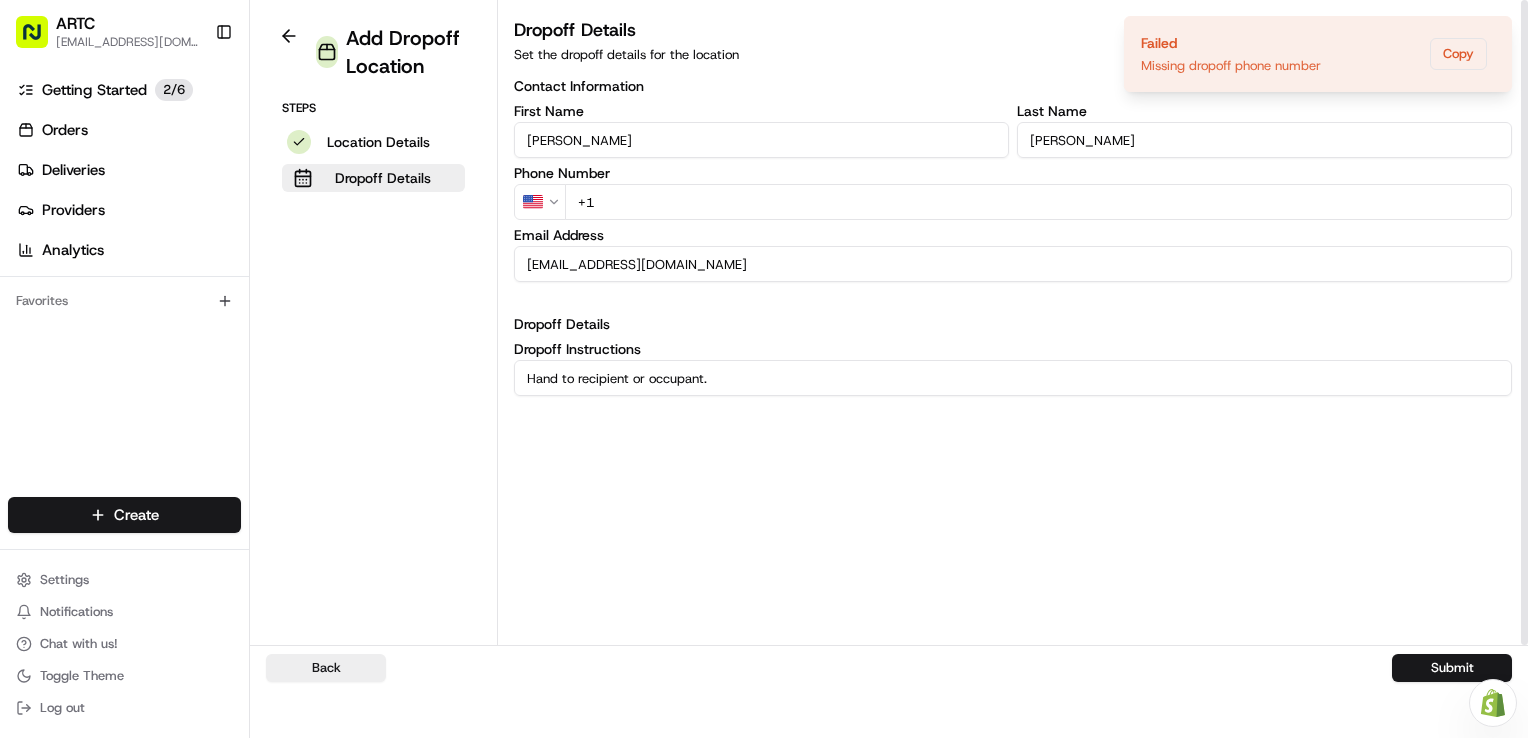click on "ARTC [EMAIL_ADDRESS][DOMAIN_NAME] Toggle Sidebar Getting Started 2 / 6 Orders Deliveries Providers Analytics Favorites Main Menu Members & Organization Organization Users Roles Preferences Customization Tracking Orchestration Automations Dispatch Strategy Locations Pickup Locations Dropoff Locations Billing Billing Refund Requests Integrations Notification Triggers Webhooks API Keys Request Logs Create Settings Notifications Chat with us! Toggle Theme Log out Need help with your Shopify Onboarding? Reach out to Support by clicking this button! Add Dropoff Location Steps Location Details Dropoff Details Dropoff Details Set the dropoff details for the location Contact Information First Name [PERSON_NAME] Last Name [PERSON_NAME] Phone Number US +61AustraliaAustralia +1CanadaCanada +81JapanJapan +64New ZealandNew [GEOGRAPHIC_DATA] +971United [GEOGRAPHIC_DATA] +44United KingdomUnited Kingdom +1United StatesUnited States +93AfghanistanAfghanistan +[GEOGRAPHIC_DATA] +355AlbaniaAlbania +213AlgeriaAlgeria" at bounding box center [764, 369] 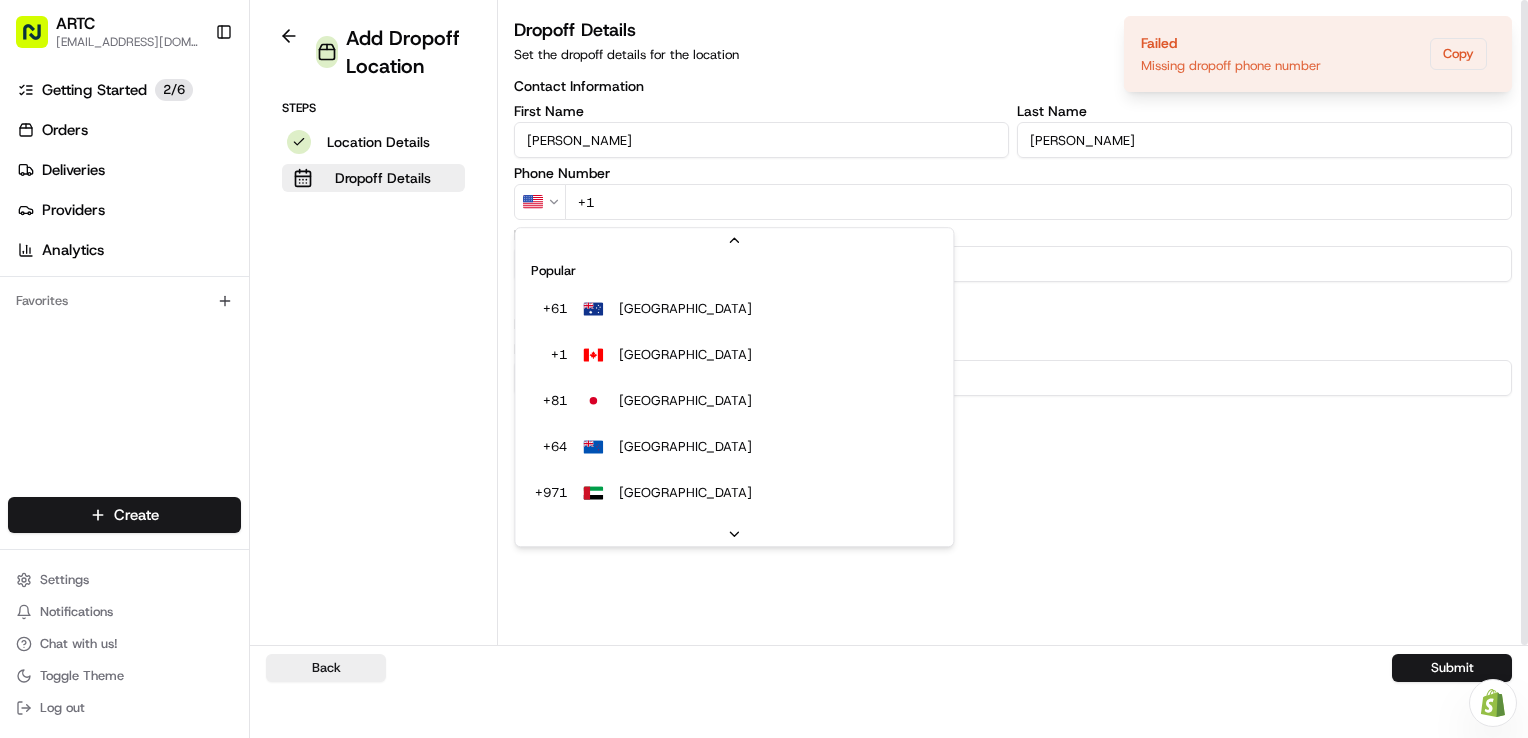 scroll, scrollTop: 85, scrollLeft: 0, axis: vertical 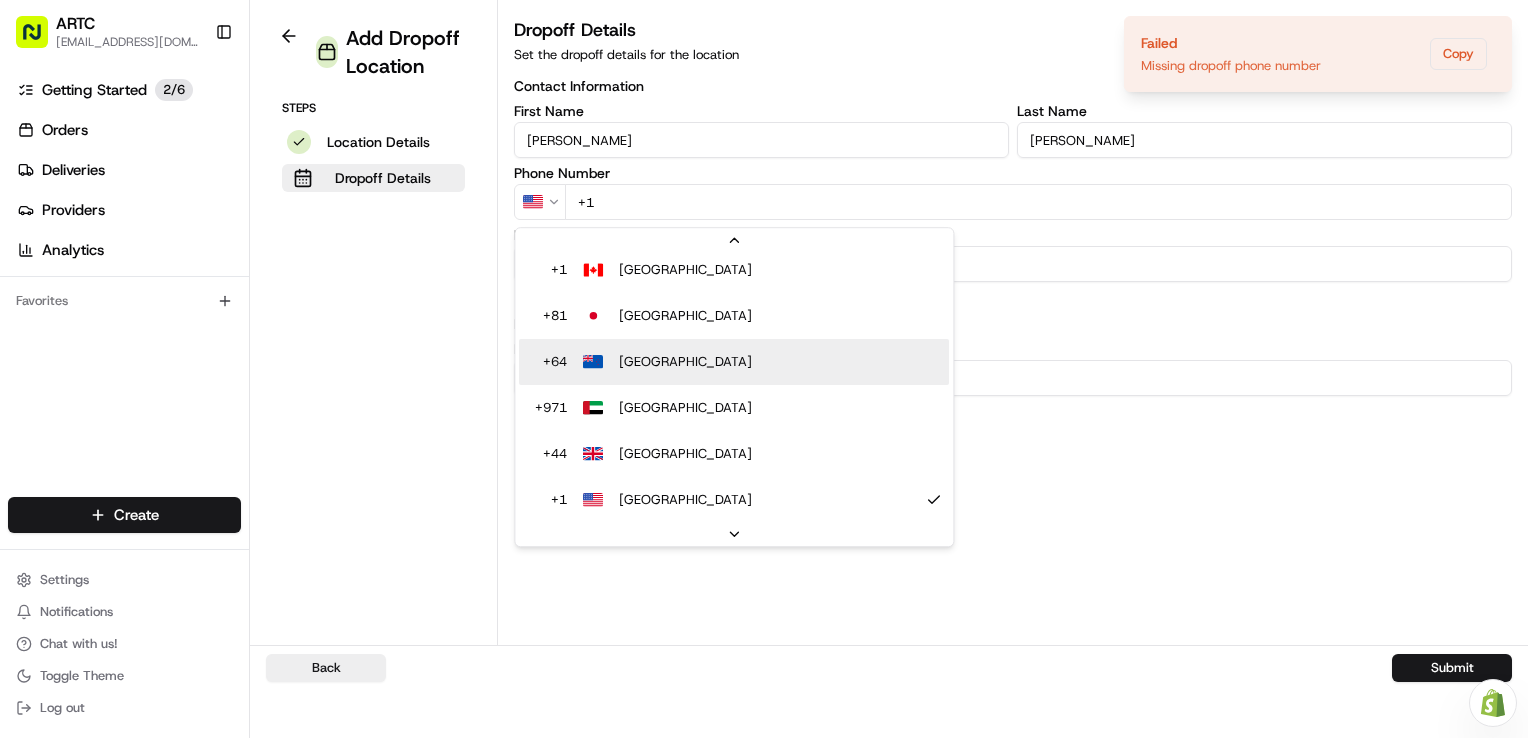 select on "NZ" 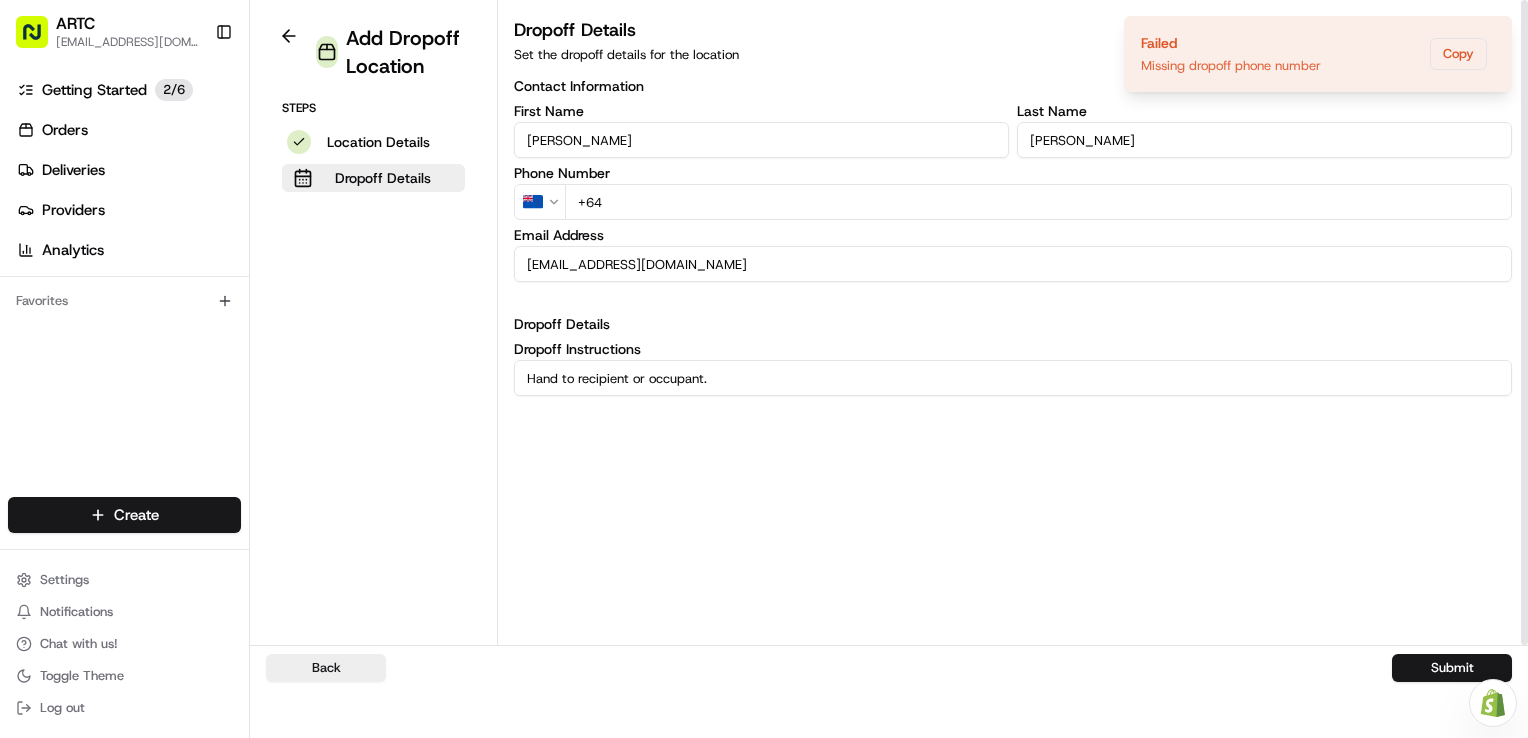 click on "+64" at bounding box center (1038, 202) 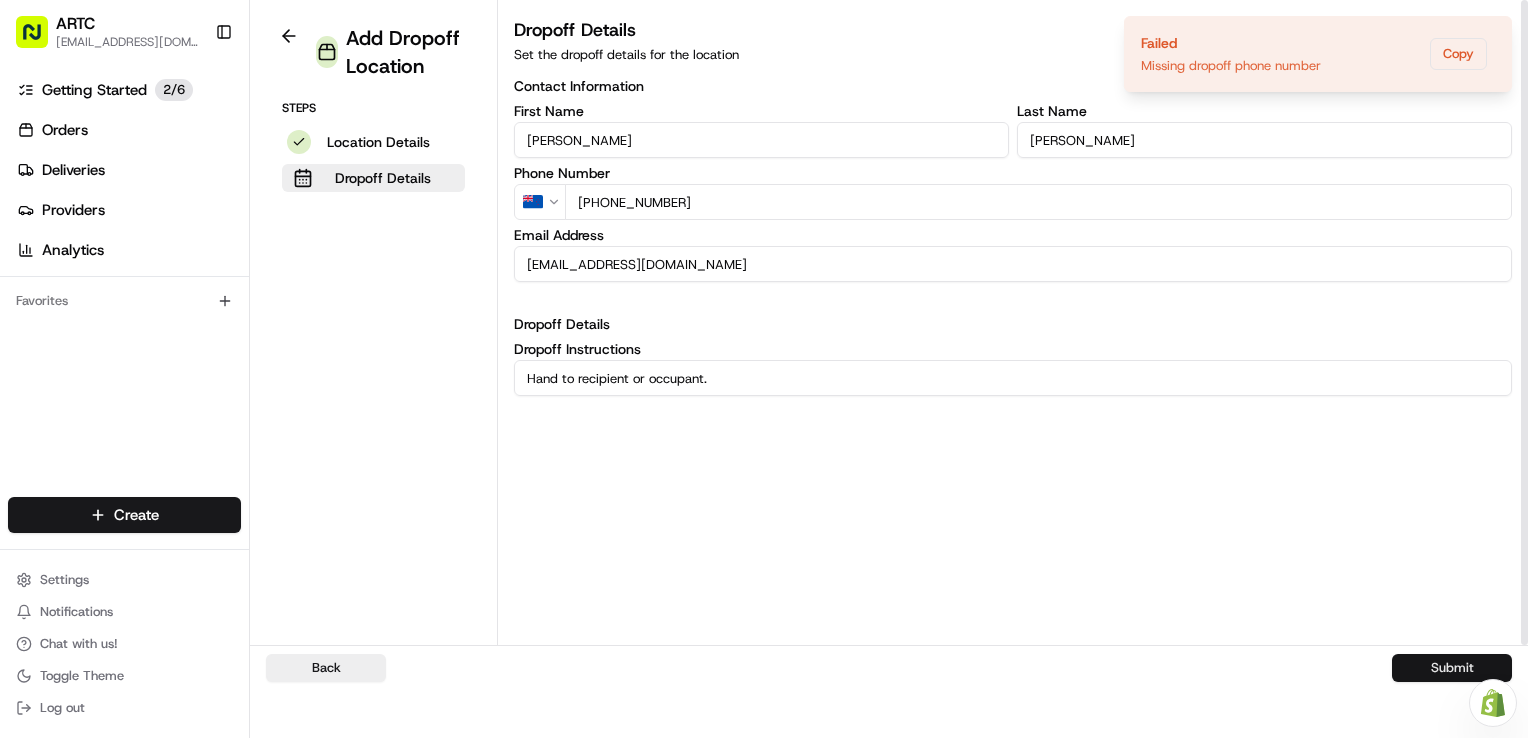 type on "[PHONE_NUMBER]" 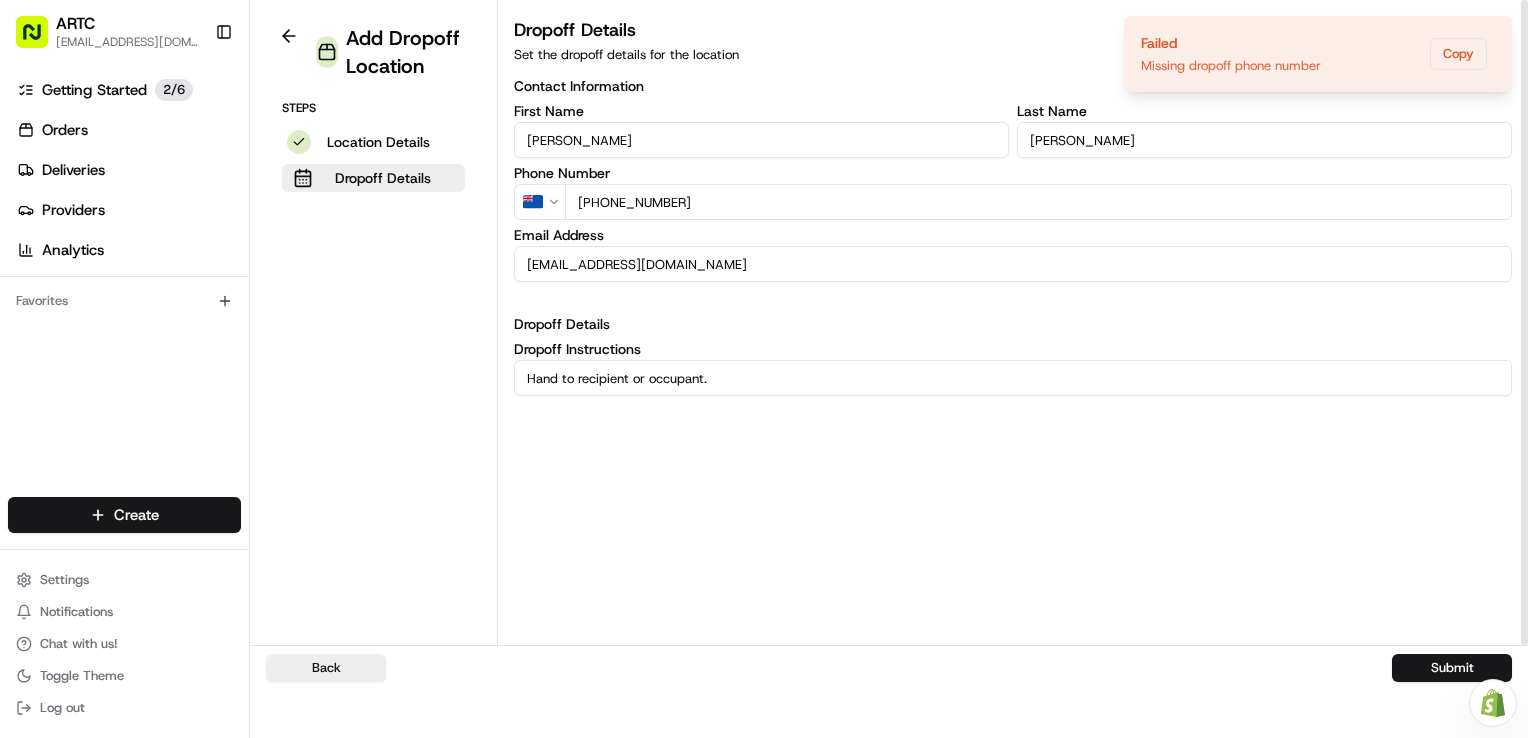 click on "Hand to recipient or occupant." at bounding box center [1013, 378] 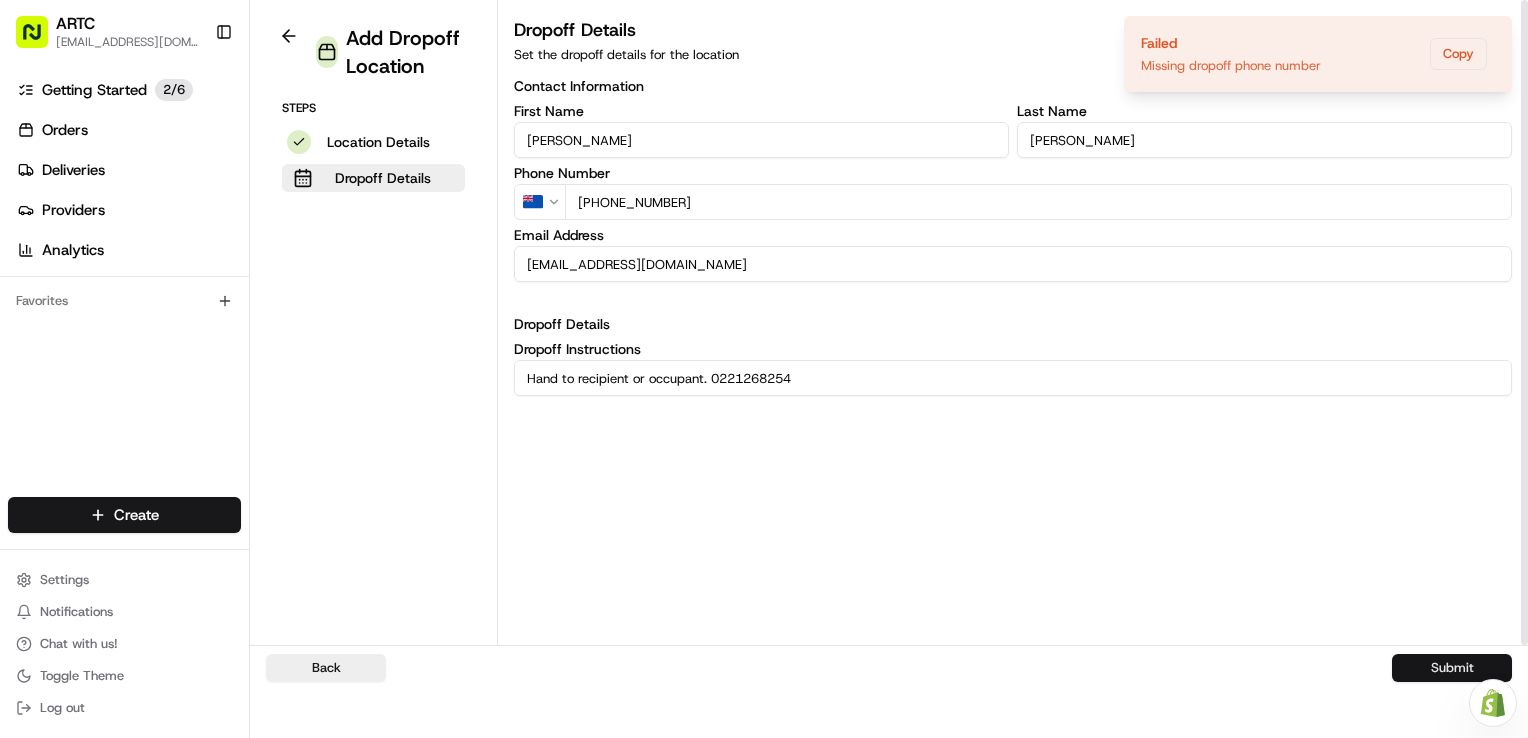 type on "Hand to recipient or occupant. 0221268254" 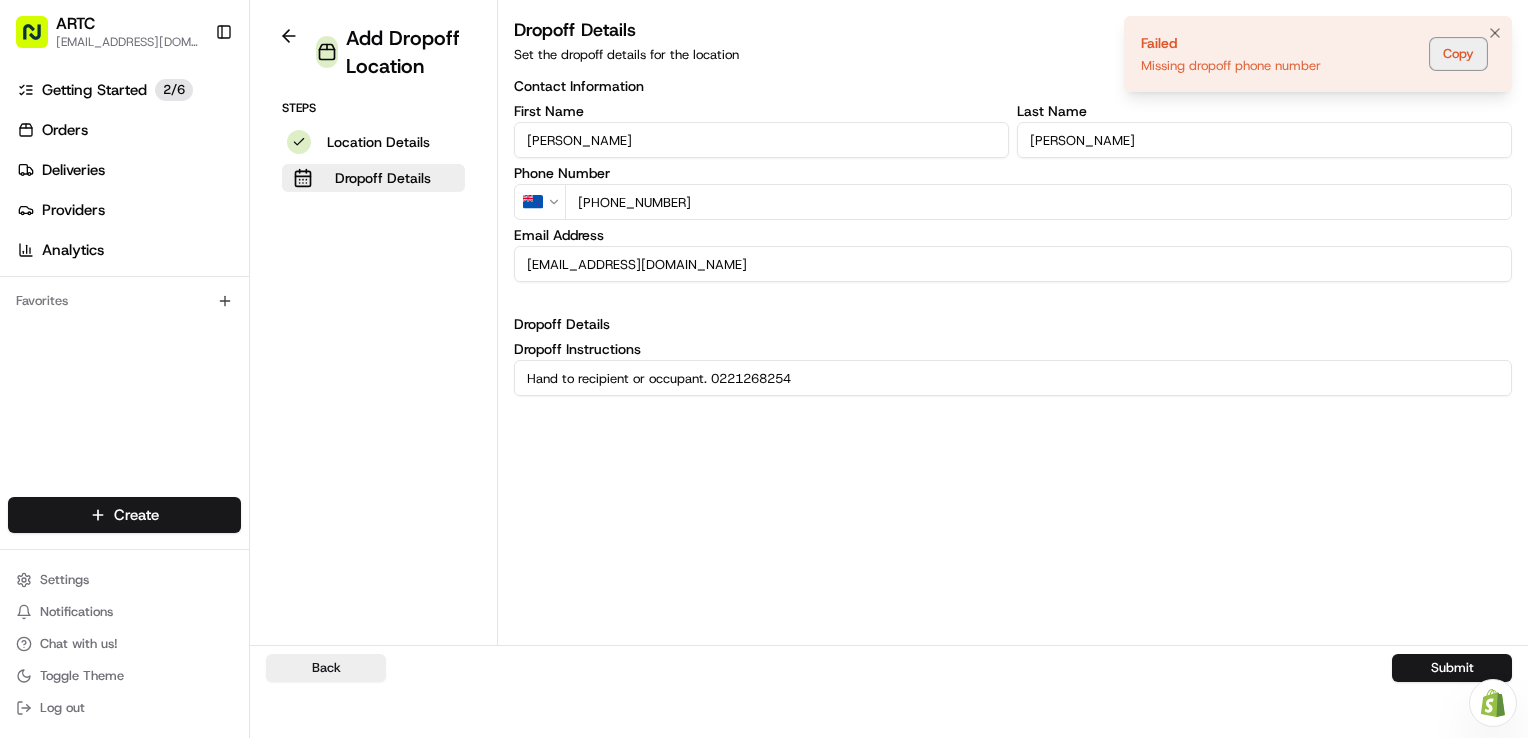 click on "Copy" at bounding box center (1458, 54) 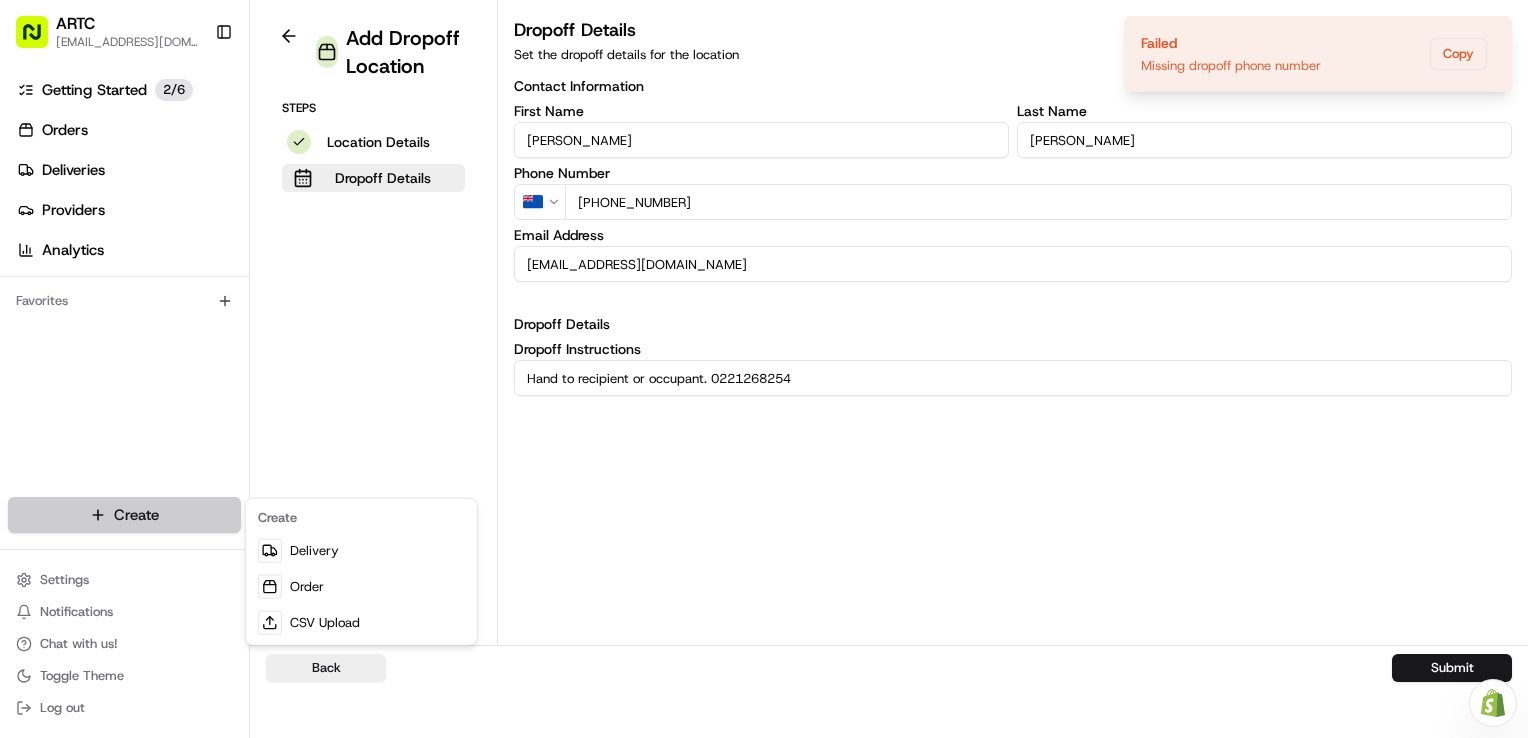 click on "ARTC [EMAIL_ADDRESS][DOMAIN_NAME] Toggle Sidebar Getting Started 2 / 6 Orders Deliveries Providers Analytics Favorites Main Menu Members & Organization Organization Users Roles Preferences Customization Tracking Orchestration Automations Dispatch Strategy Locations Pickup Locations Dropoff Locations Billing Billing Refund Requests Integrations Notification Triggers Webhooks API Keys Request Logs Create Settings Notifications Chat with us! Toggle Theme Log out Need help with your Shopify Onboarding? Reach out to Support by clicking this button! Add Dropoff Location Steps Location Details Dropoff Details Dropoff Details Set the dropoff details for the location Contact Information First Name [PERSON_NAME] Last Name [PERSON_NAME] Phone Number [GEOGRAPHIC_DATA] +61AustraliaAustralia +1CanadaCanada +81JapanJapan +64New ZealandNew [GEOGRAPHIC_DATA] +971United [GEOGRAPHIC_DATA] +44United KingdomUnited Kingdom +1United StatesUnited States +93AfghanistanAfghanistan +[GEOGRAPHIC_DATA] +355AlbaniaAlbania +213AlgeriaAlgeria" at bounding box center (764, 369) 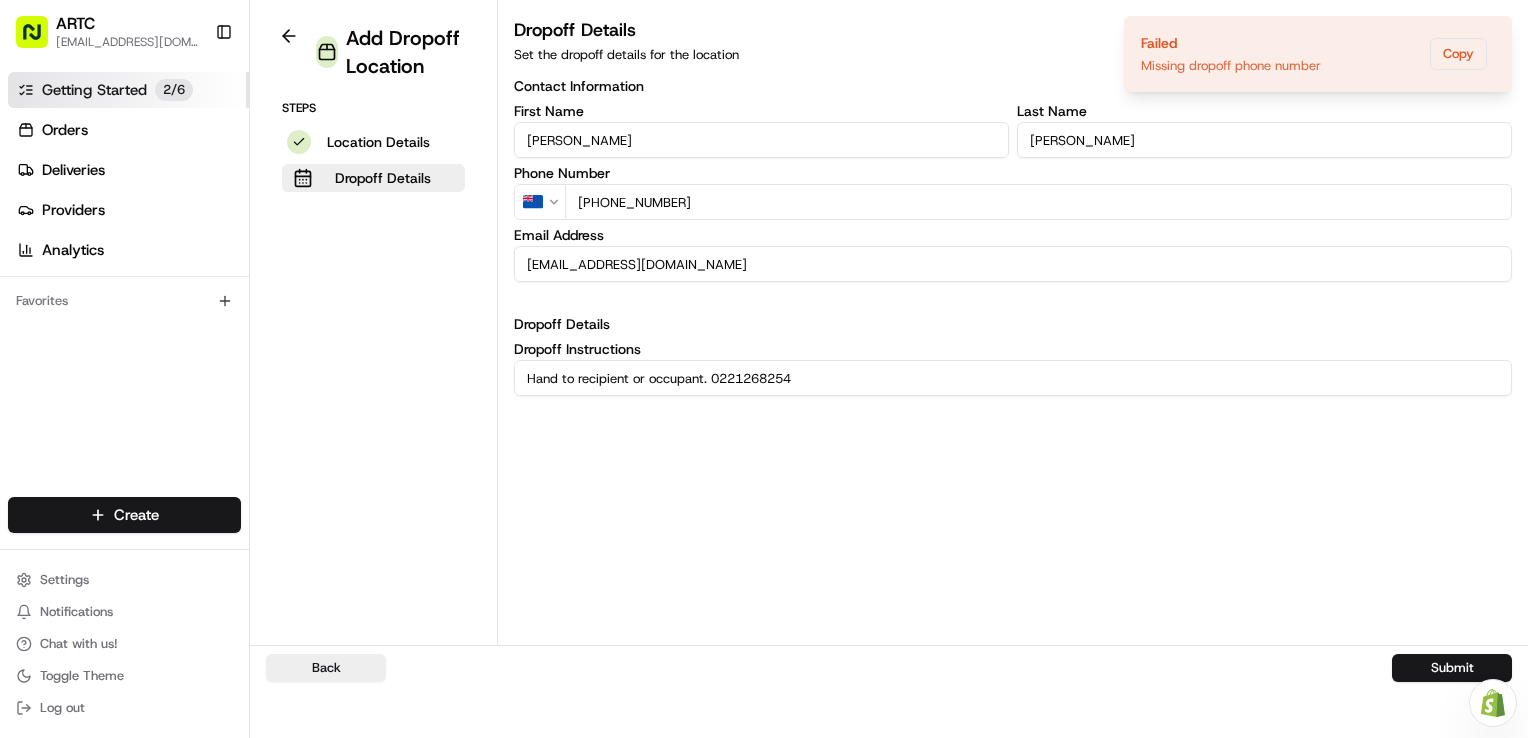 click on "Getting Started" at bounding box center [94, 90] 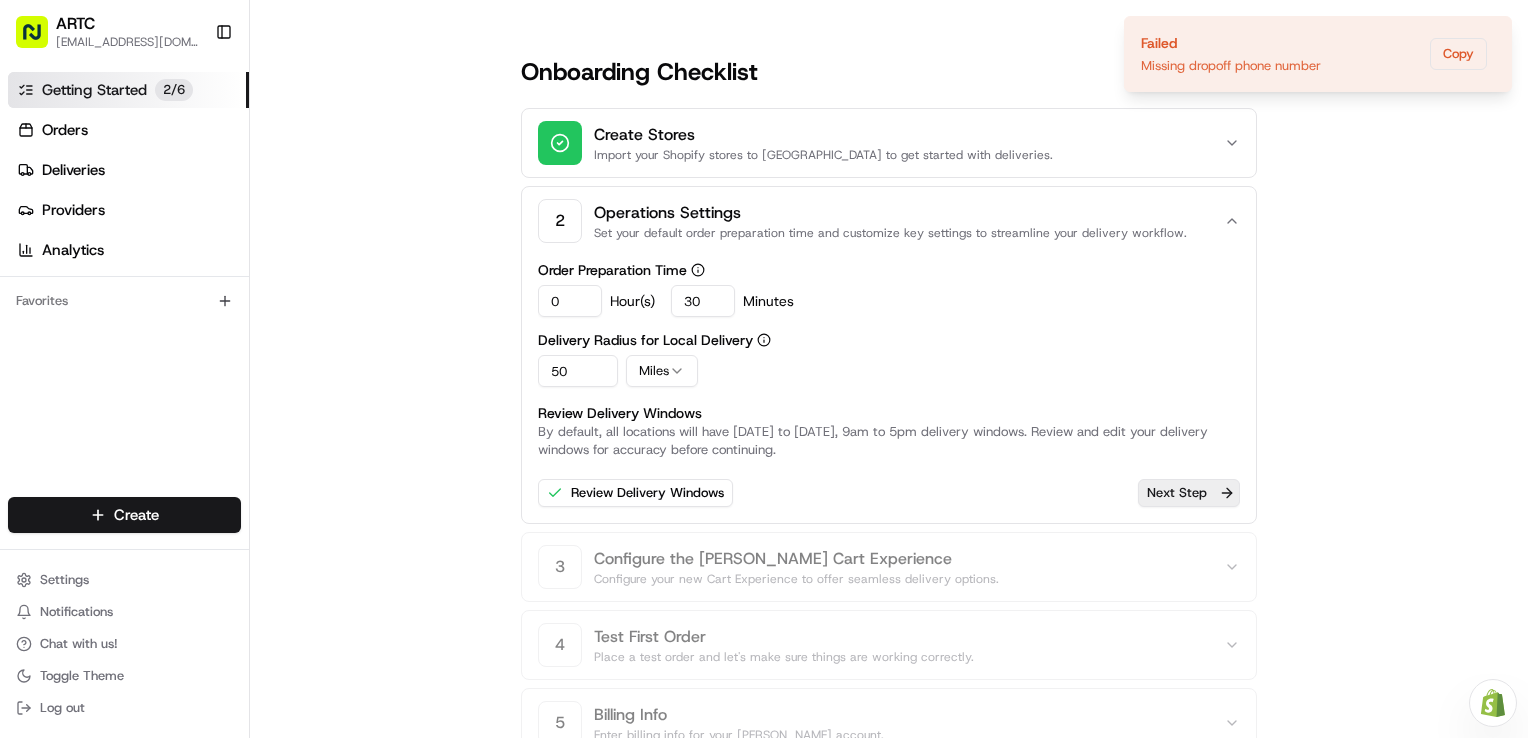click on "Next Step" at bounding box center [1189, 493] 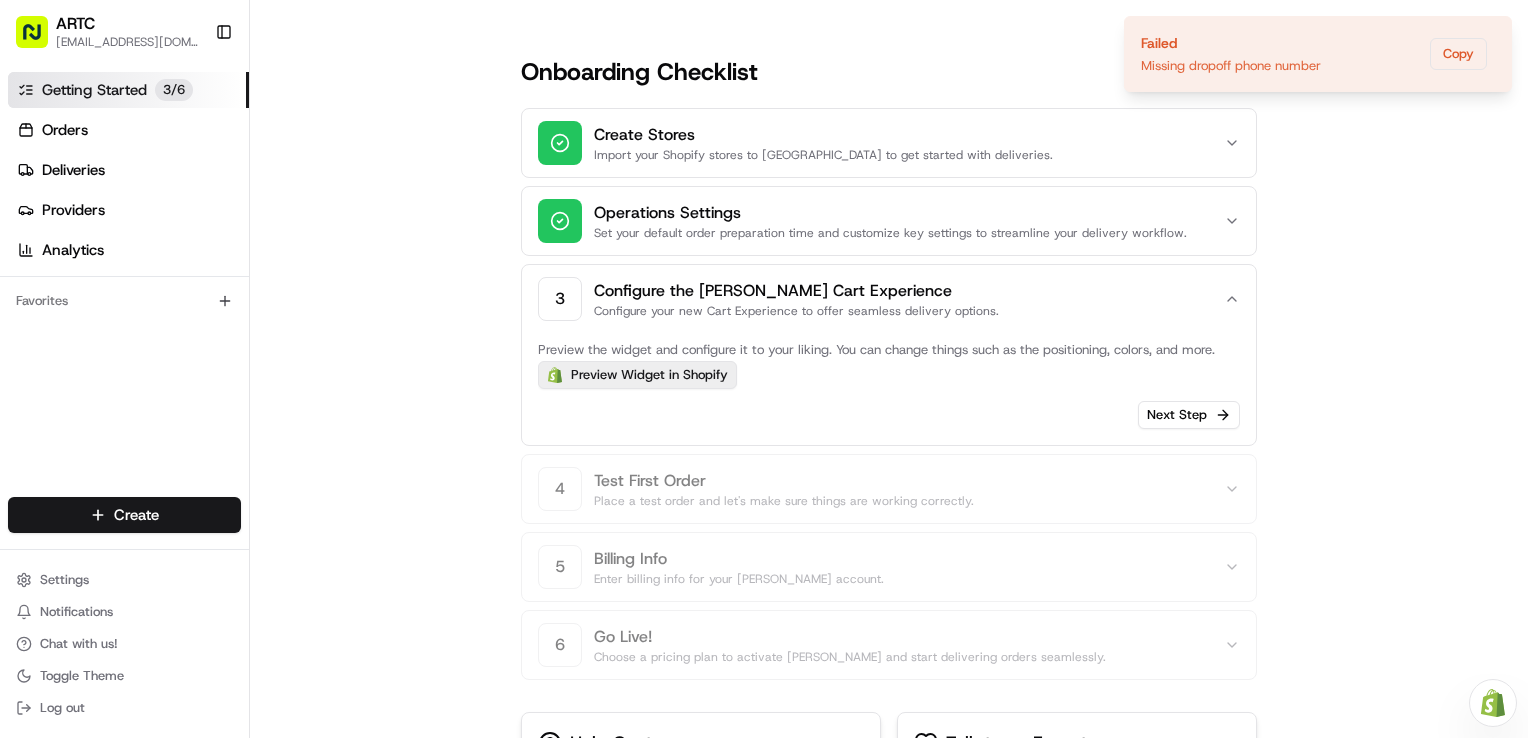 click on "Preview Widget in Shopify" at bounding box center (637, 375) 